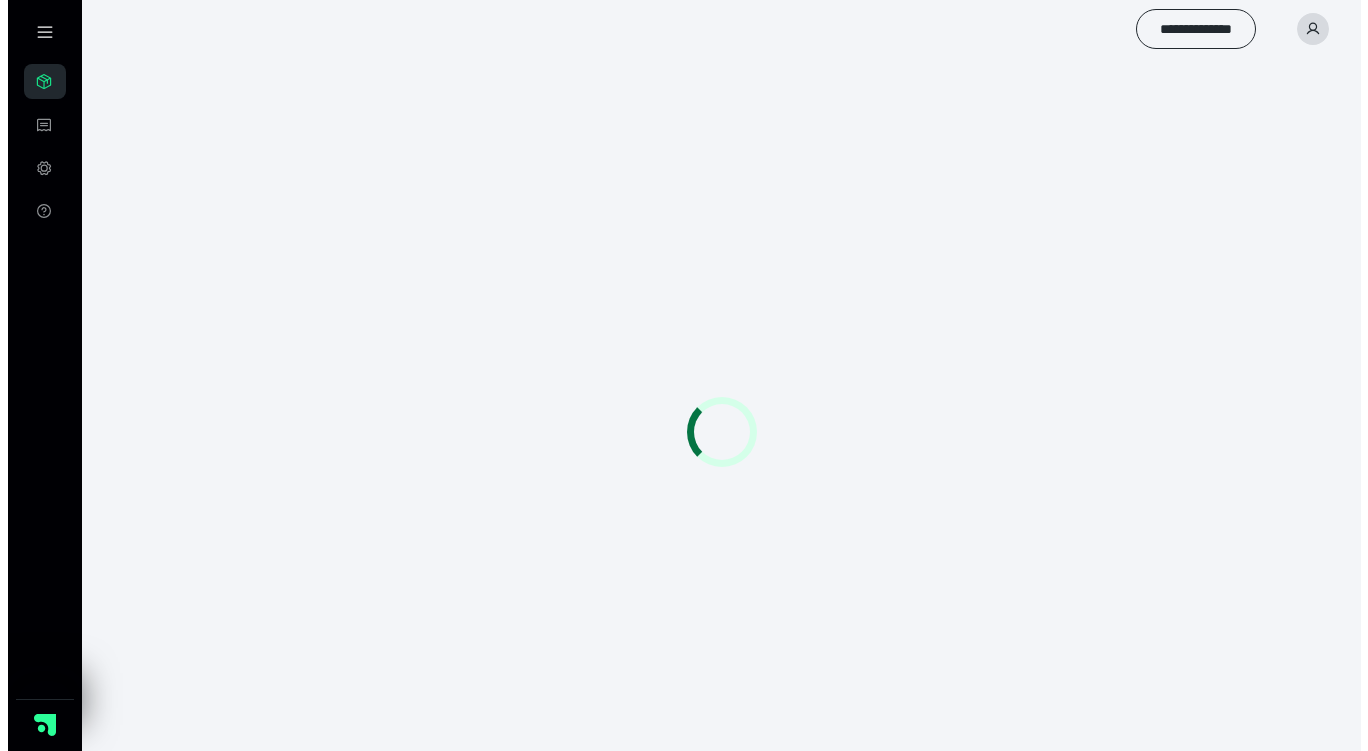 scroll, scrollTop: 0, scrollLeft: 0, axis: both 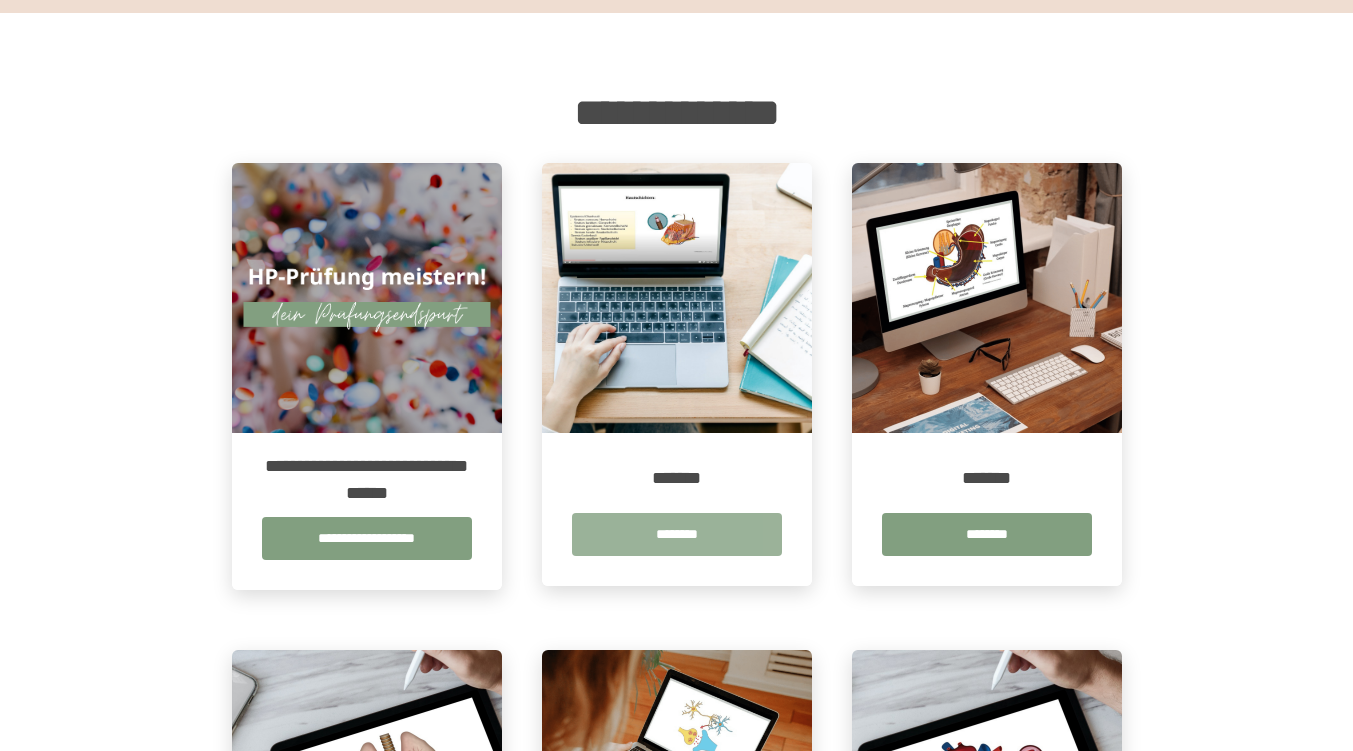 click on "********" at bounding box center (677, 534) 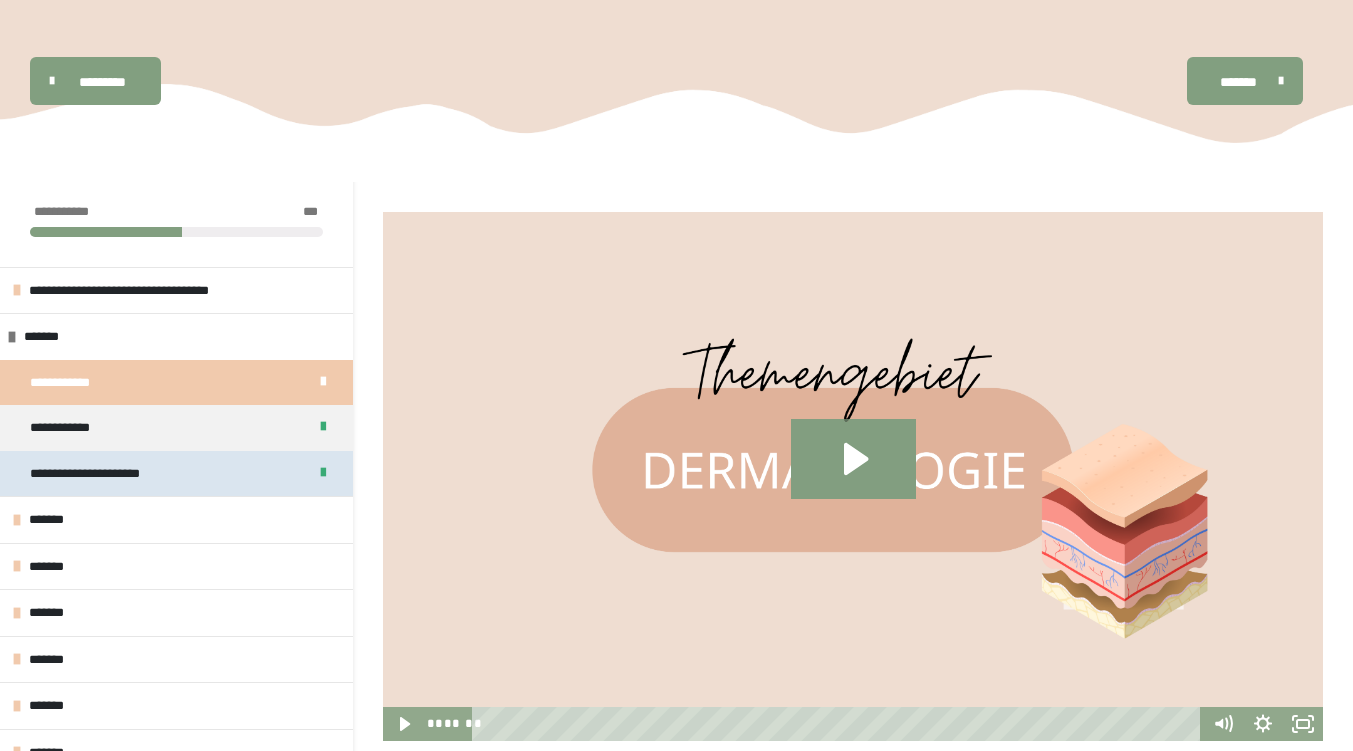 scroll, scrollTop: 99, scrollLeft: 0, axis: vertical 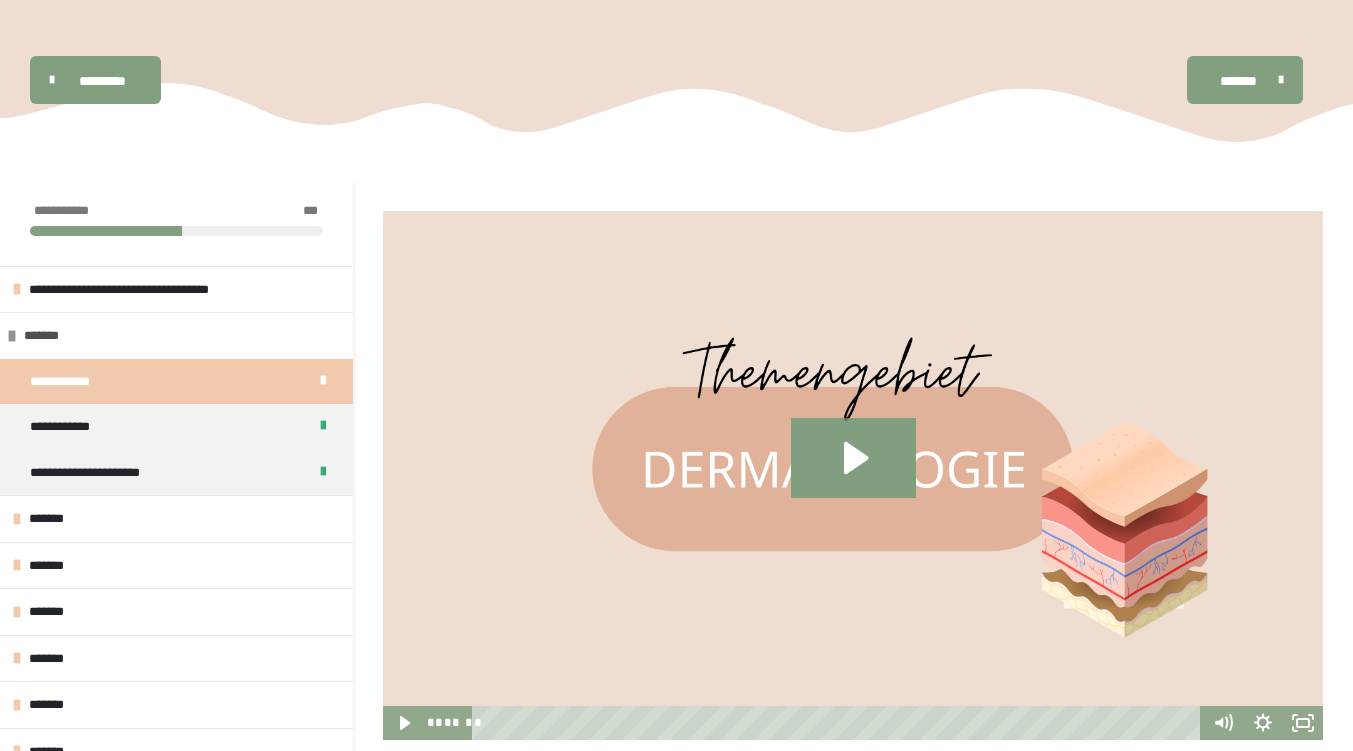 click on "*******" at bounding box center (50, 336) 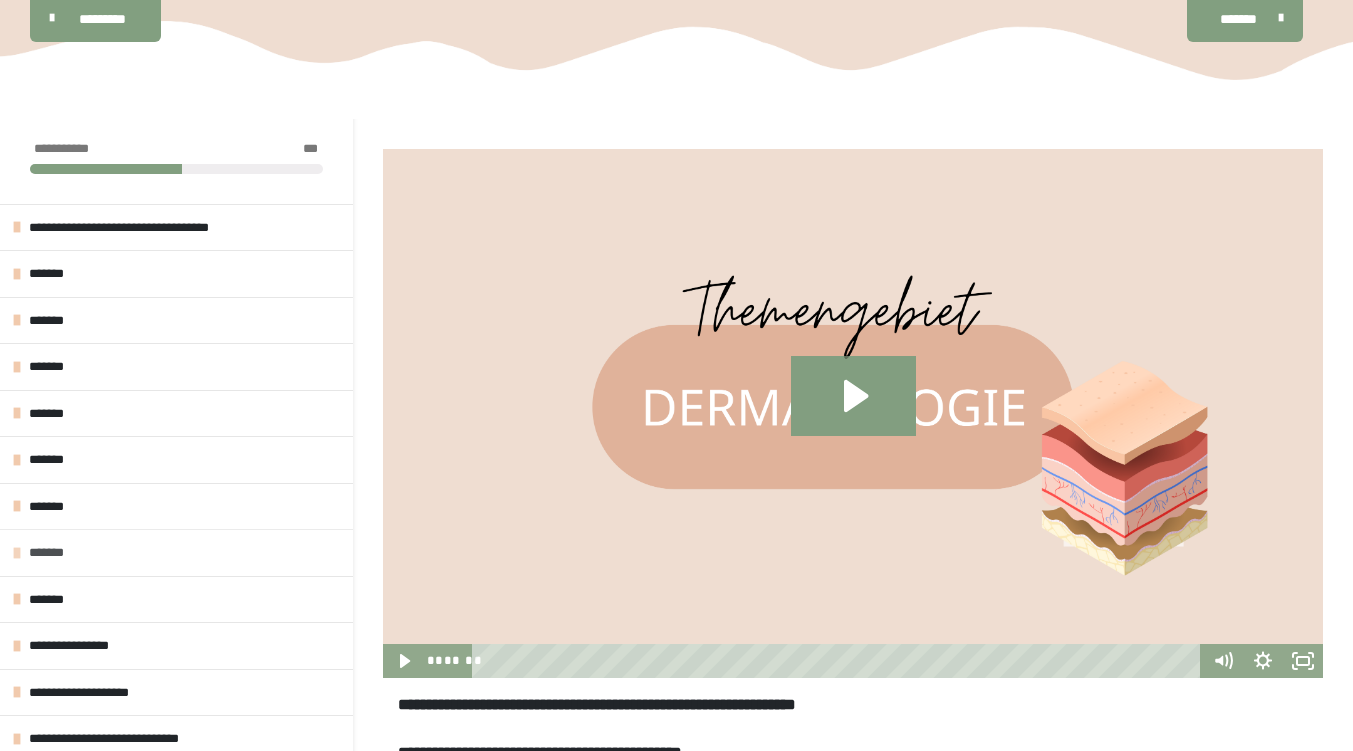scroll, scrollTop: 205, scrollLeft: 0, axis: vertical 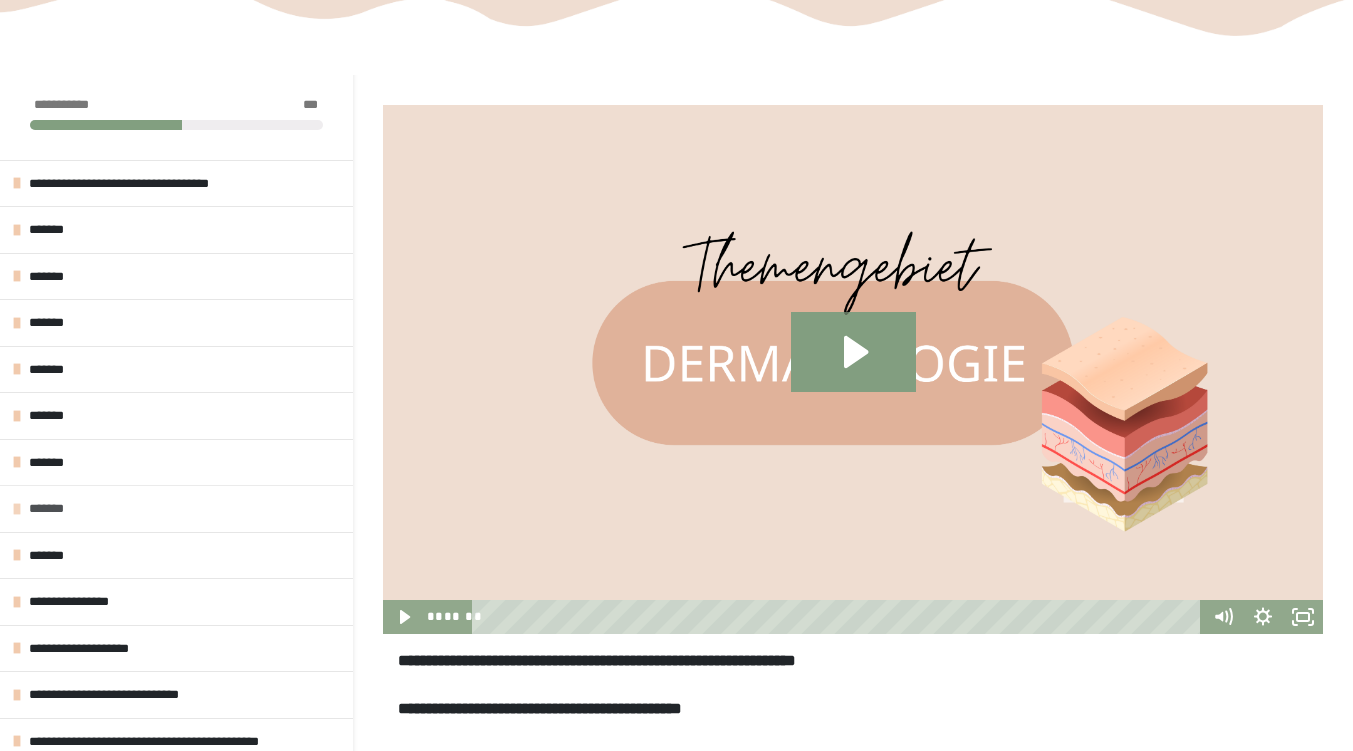 click on "*******" at bounding box center [176, 508] 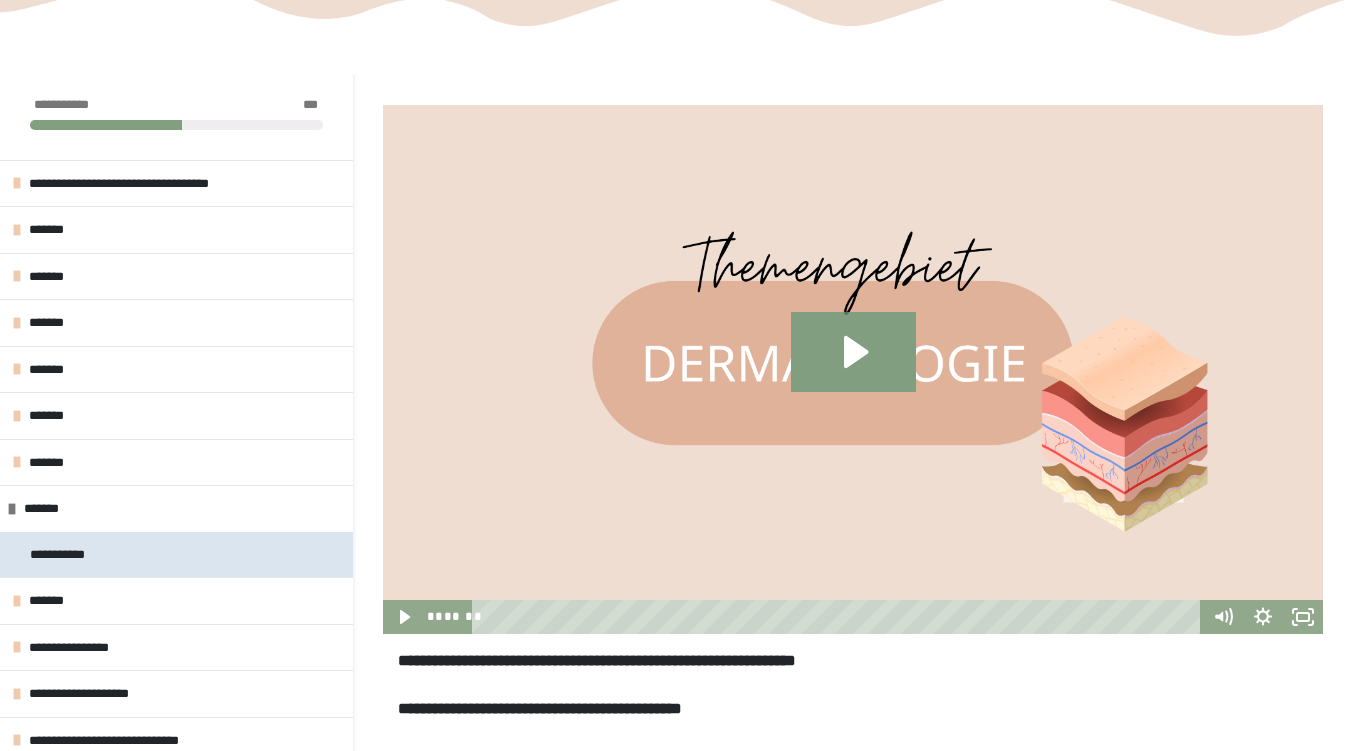 click on "**********" at bounding box center (176, 555) 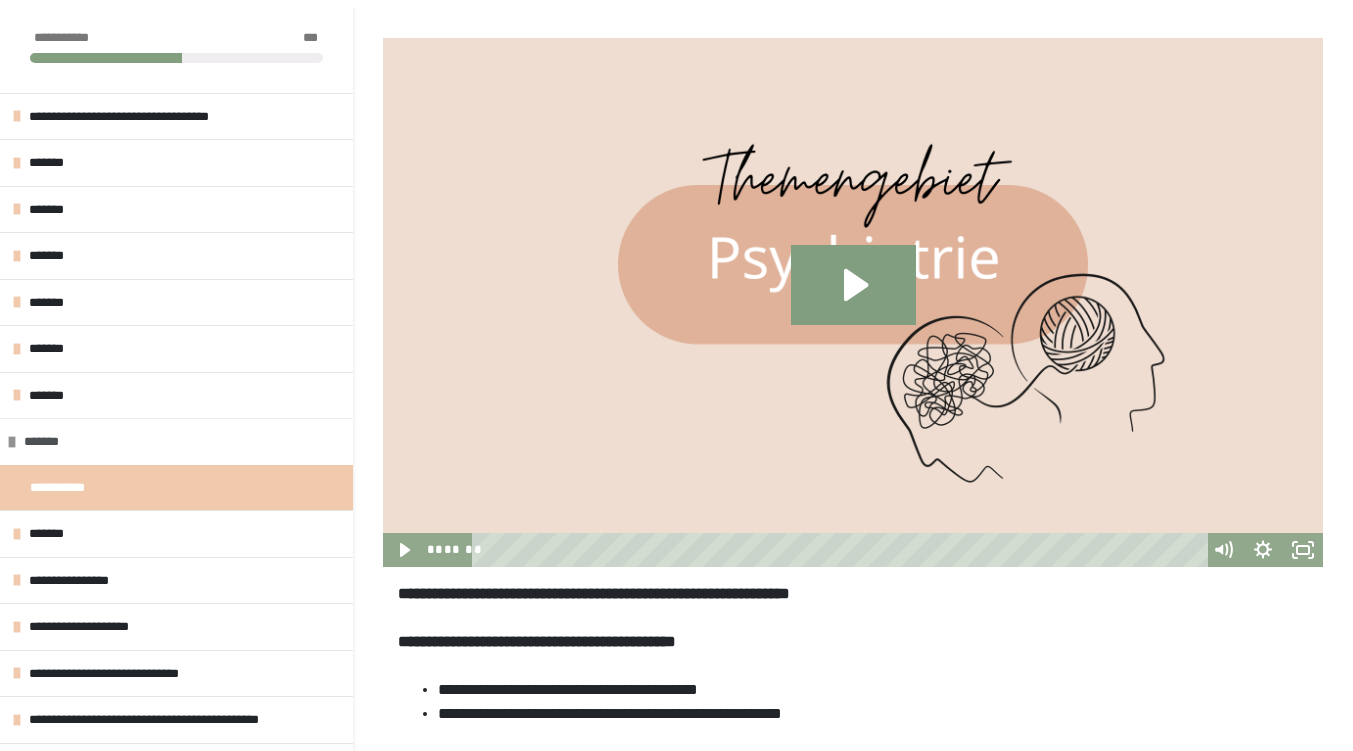 scroll, scrollTop: 242, scrollLeft: 0, axis: vertical 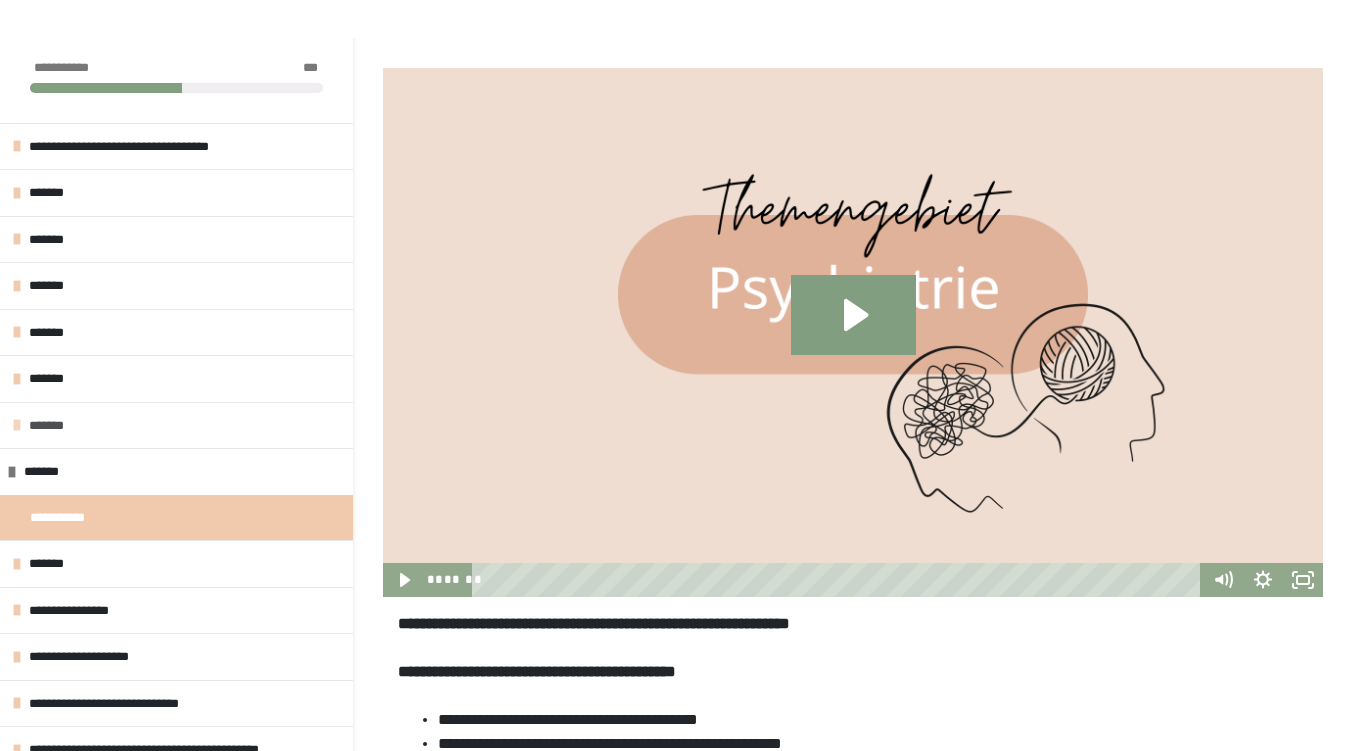 click on "*******" at bounding box center (55, 426) 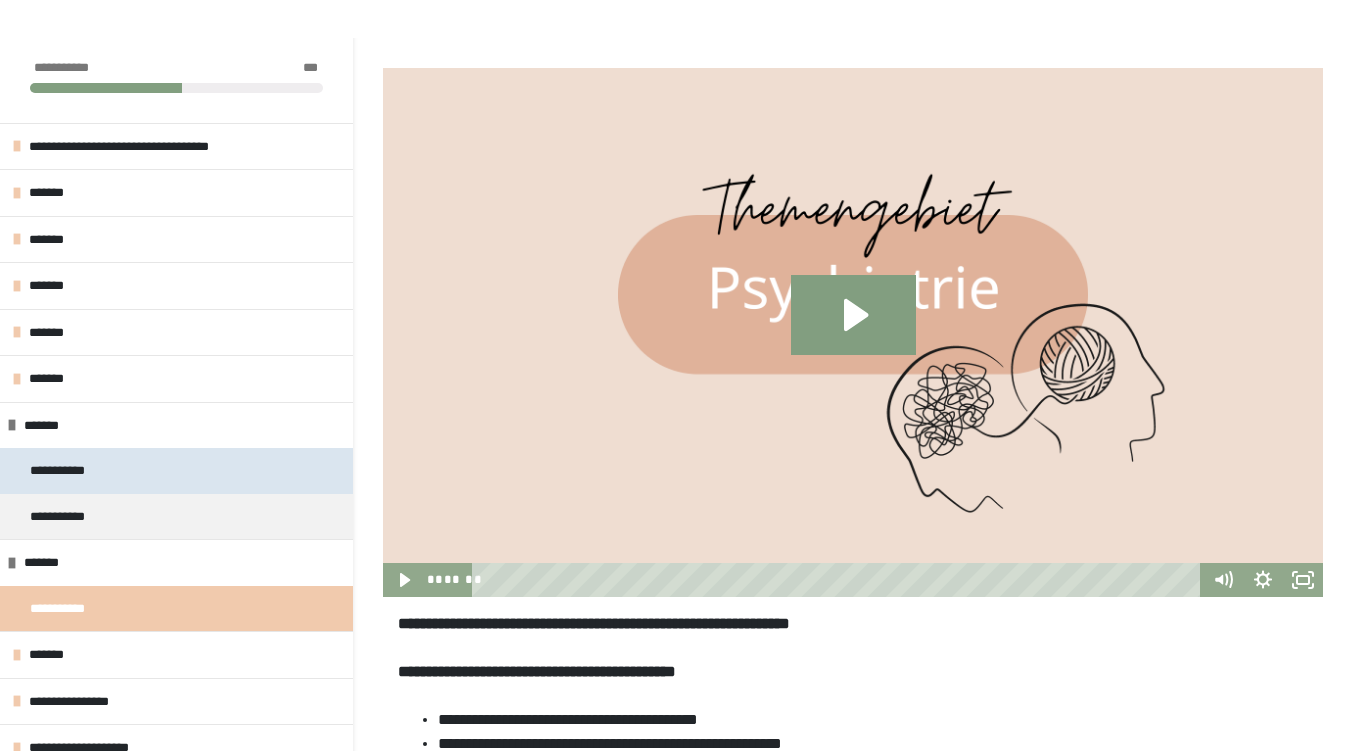 click on "**********" at bounding box center (69, 471) 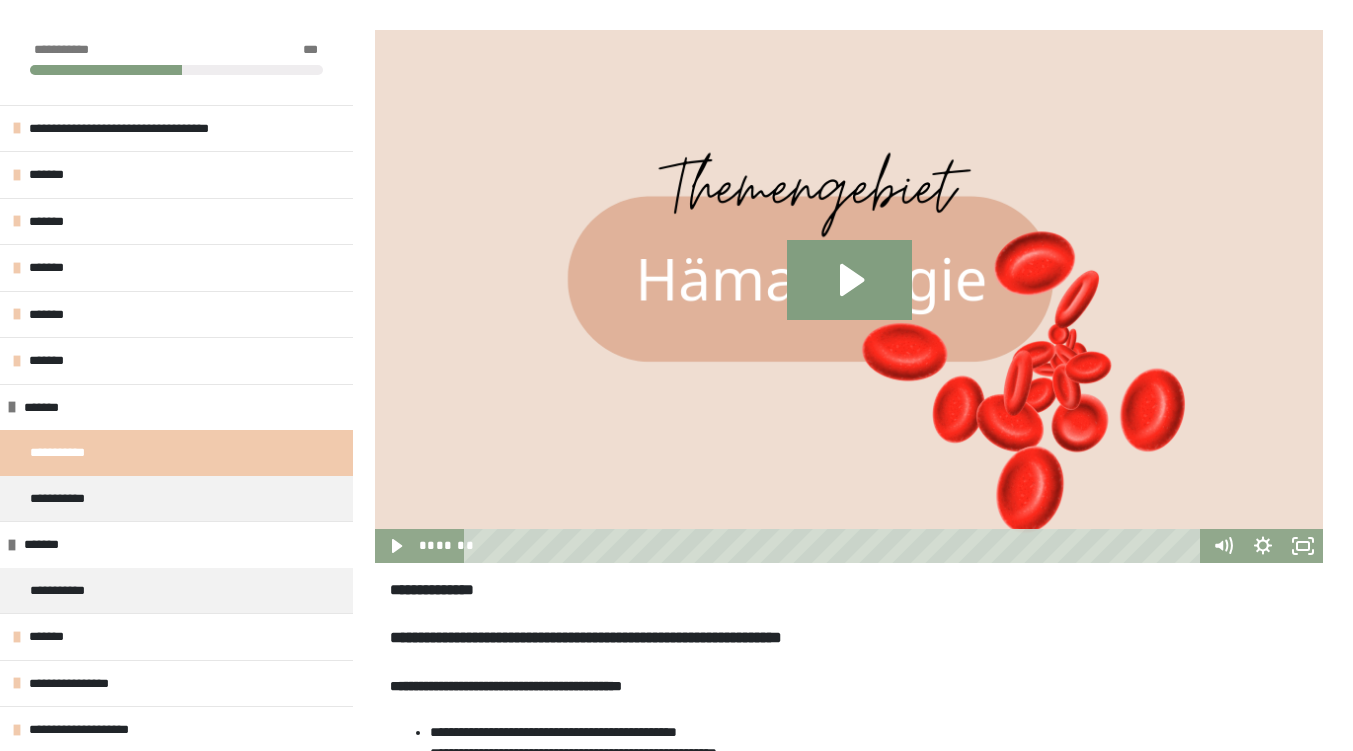 scroll, scrollTop: 279, scrollLeft: 0, axis: vertical 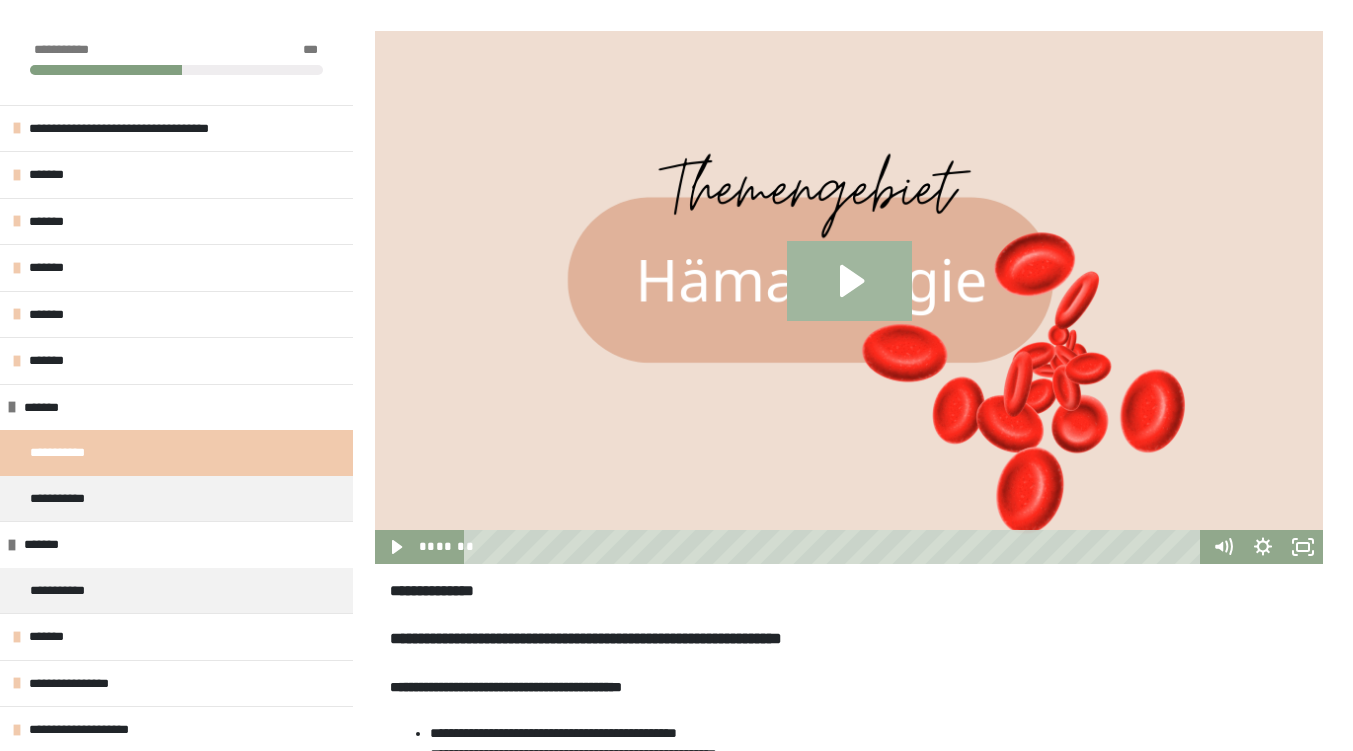 click 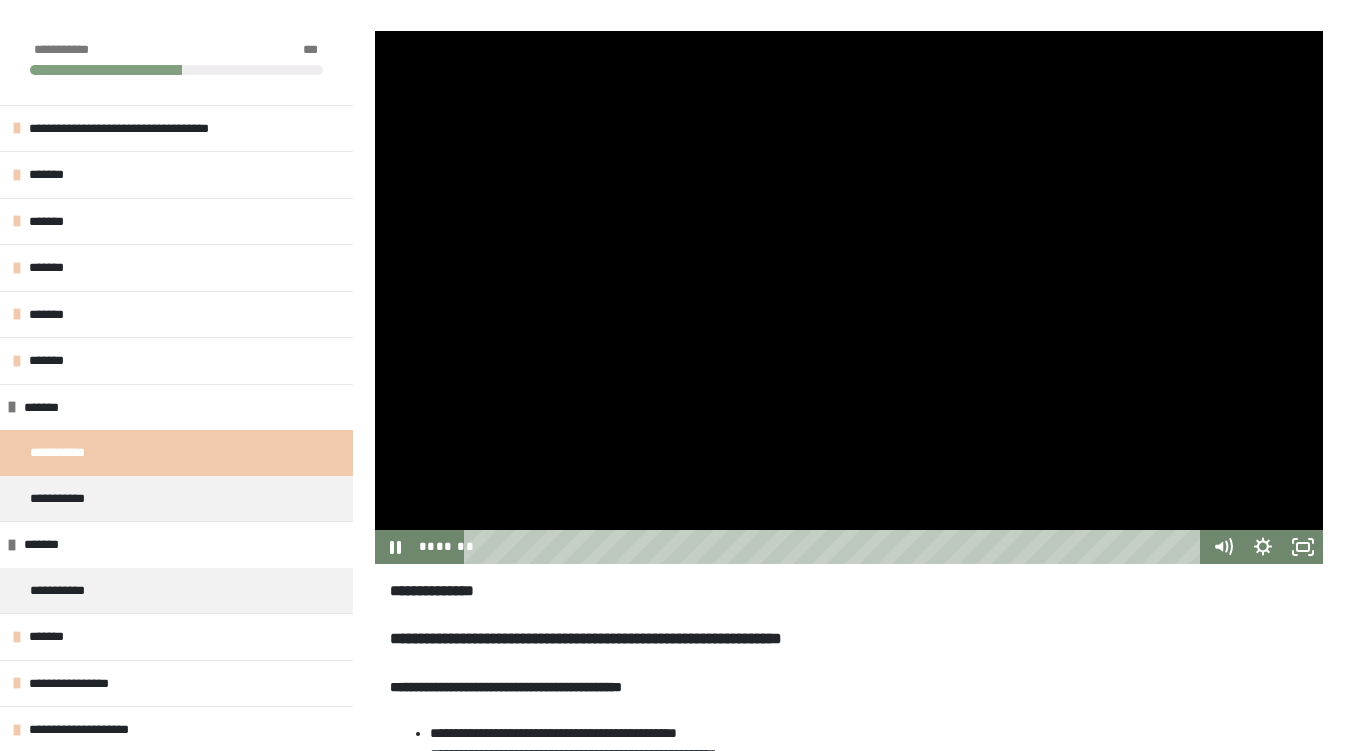 type 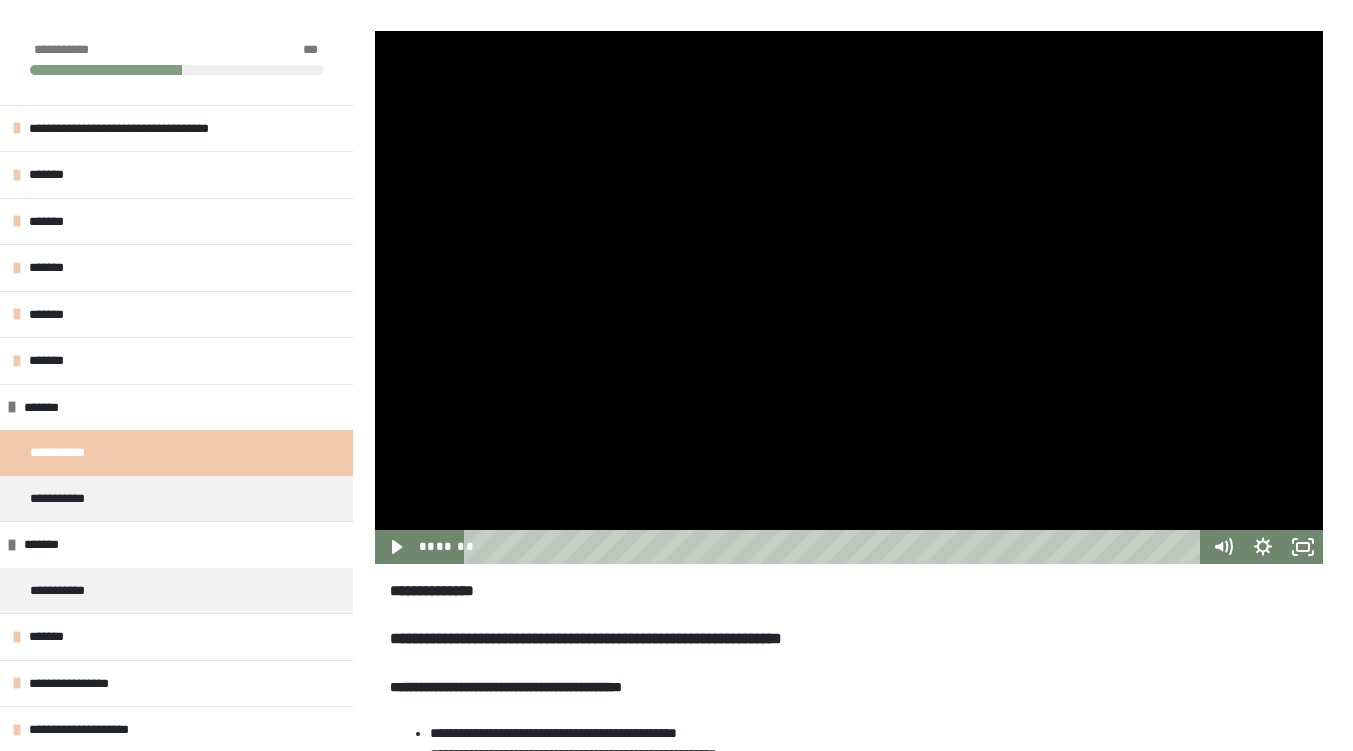 click at bounding box center [849, 297] 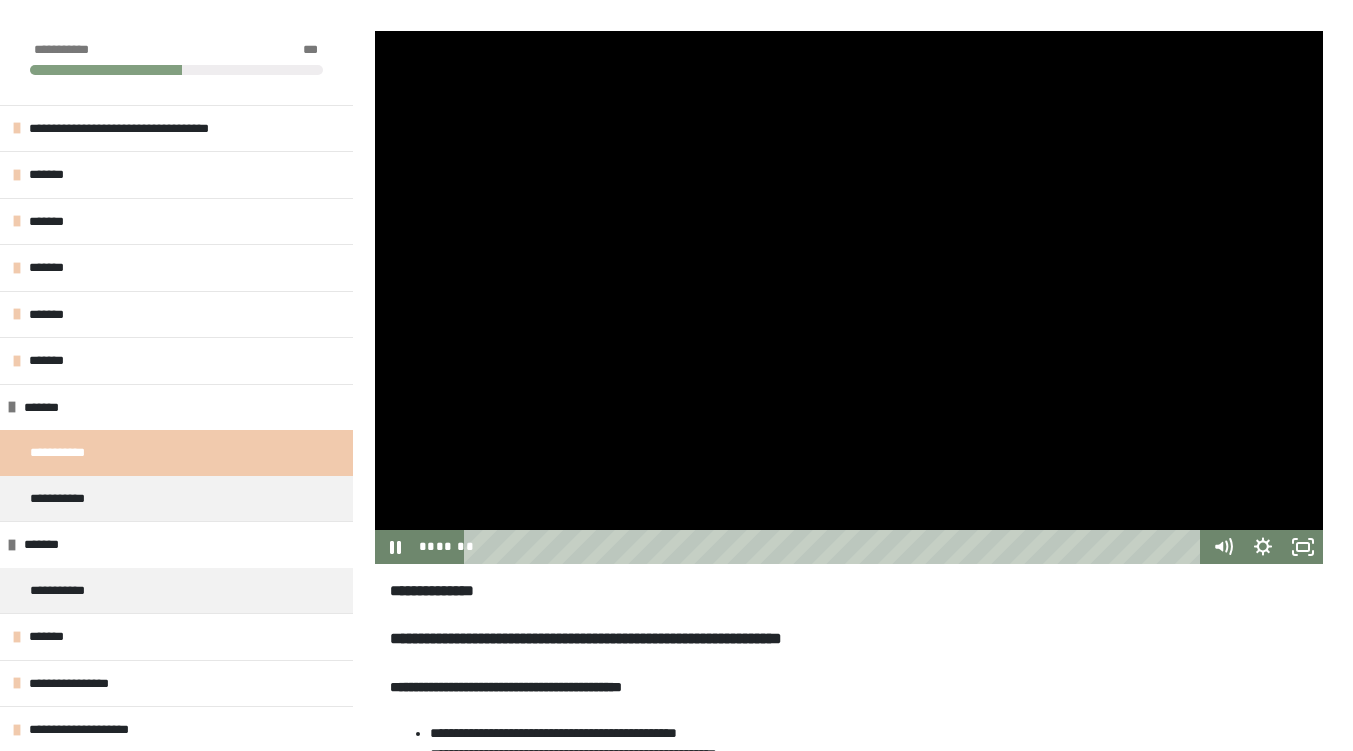 scroll, scrollTop: 234, scrollLeft: 0, axis: vertical 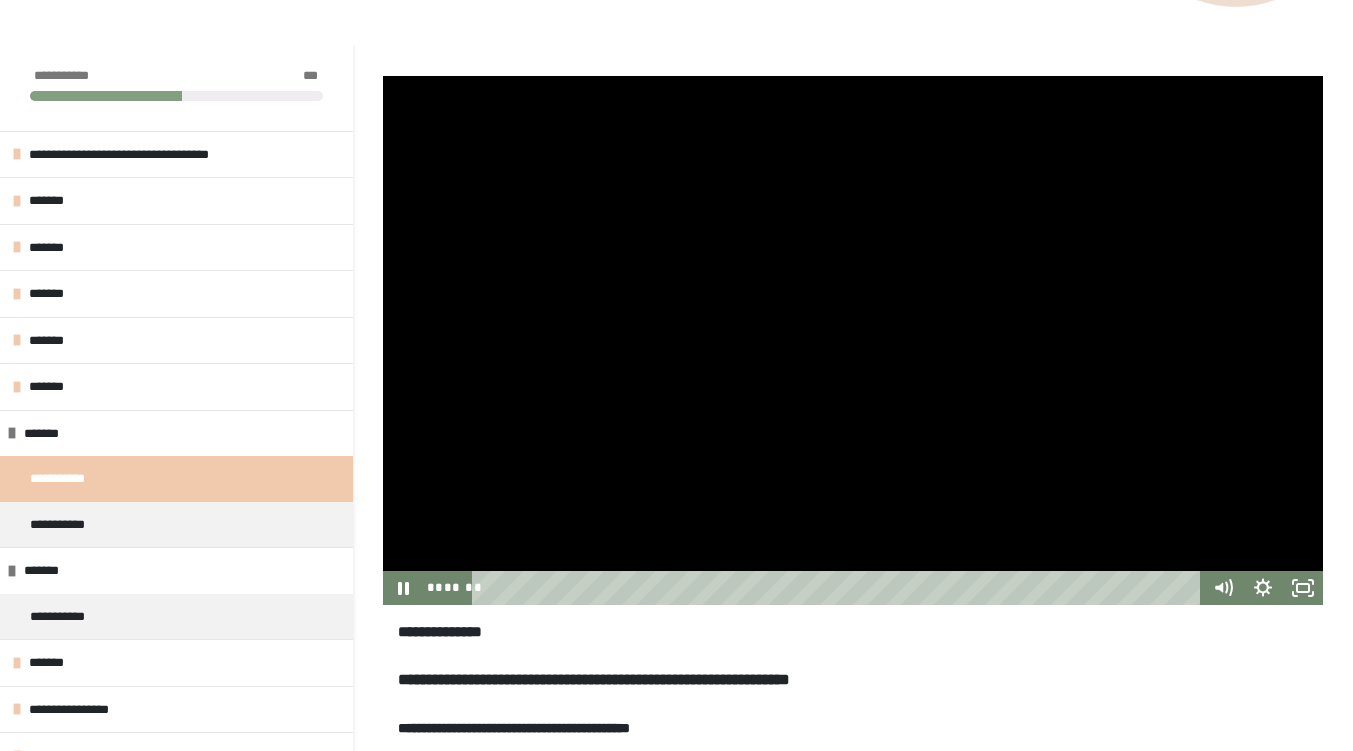 click at bounding box center [853, 340] 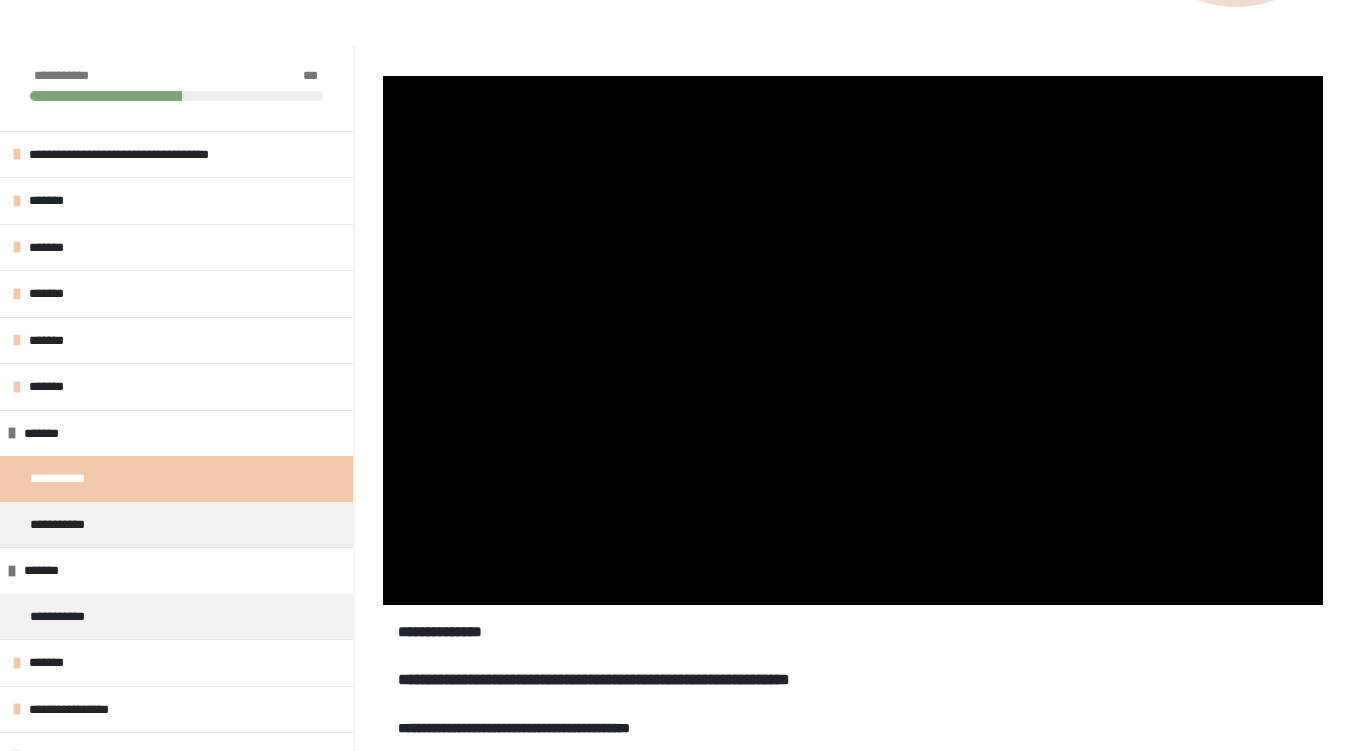 click at bounding box center (853, 340) 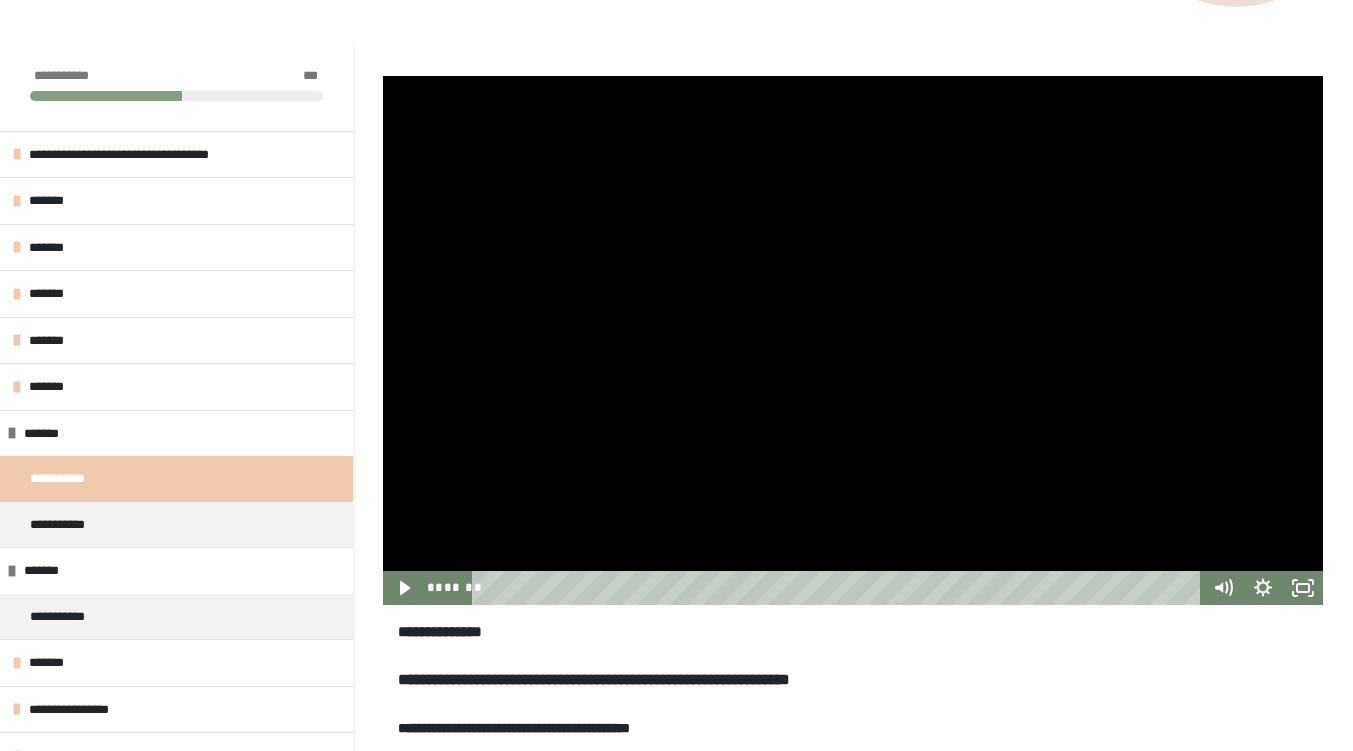 click at bounding box center [853, 340] 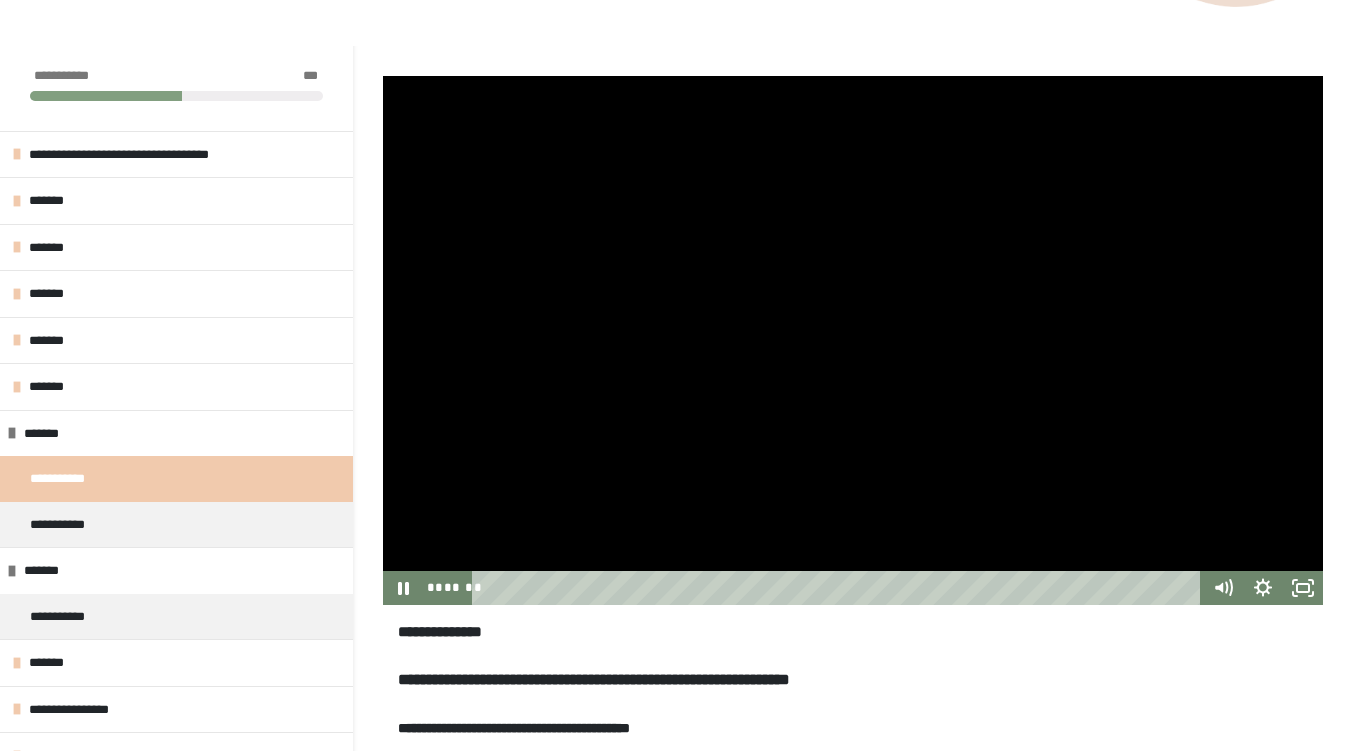 click at bounding box center [853, 340] 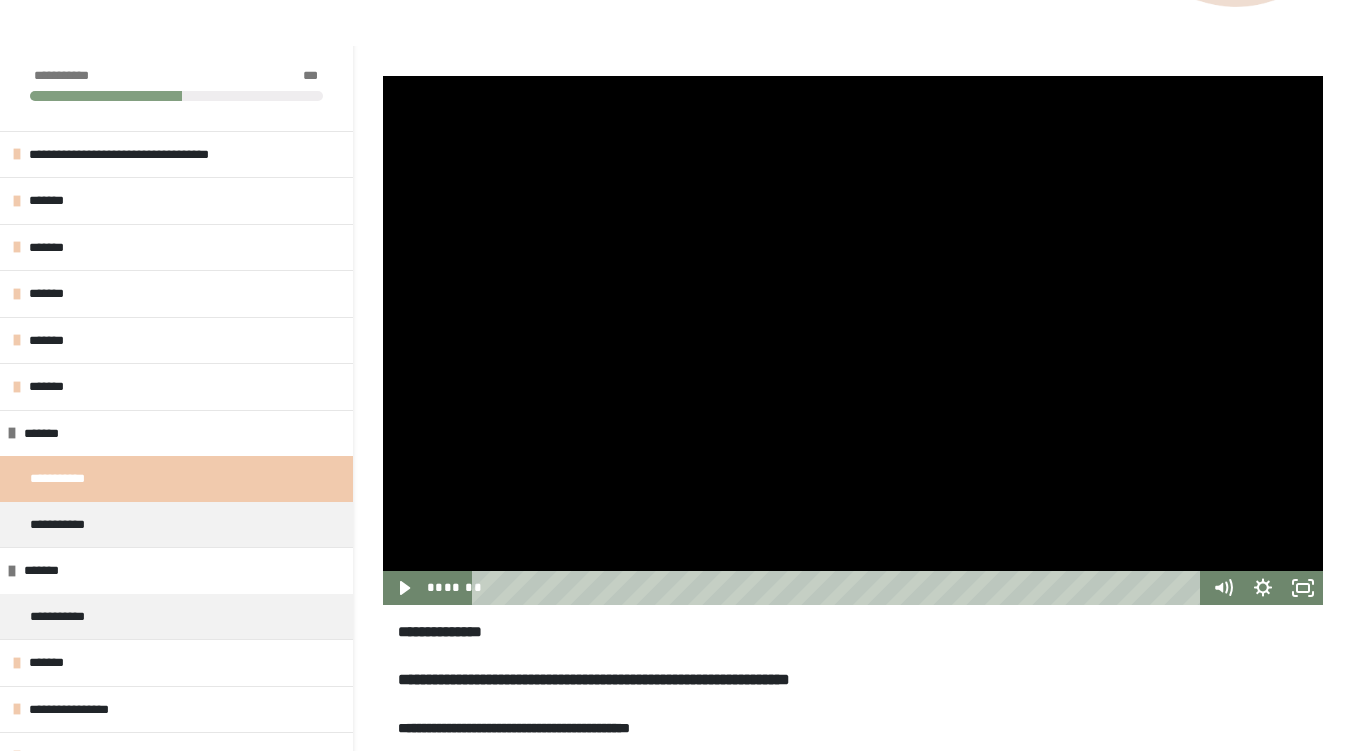 click at bounding box center (853, 340) 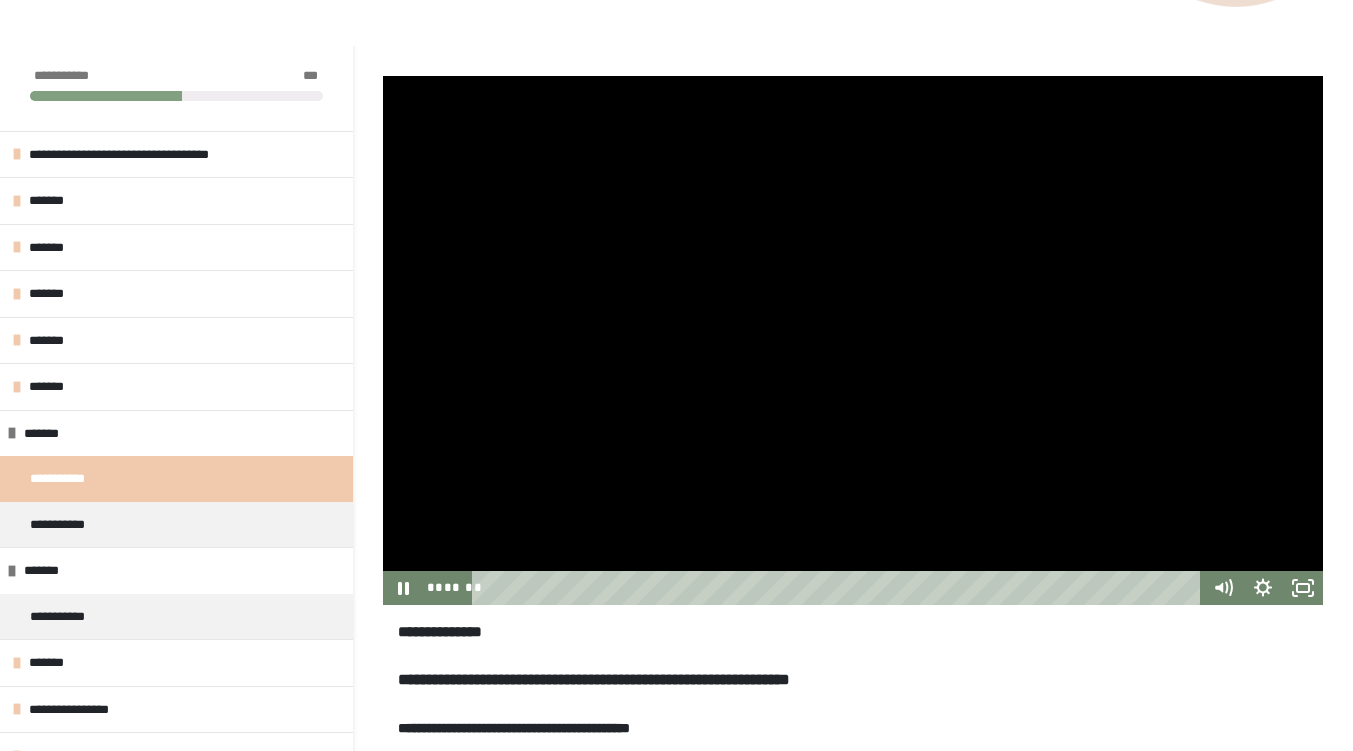 click at bounding box center [853, 340] 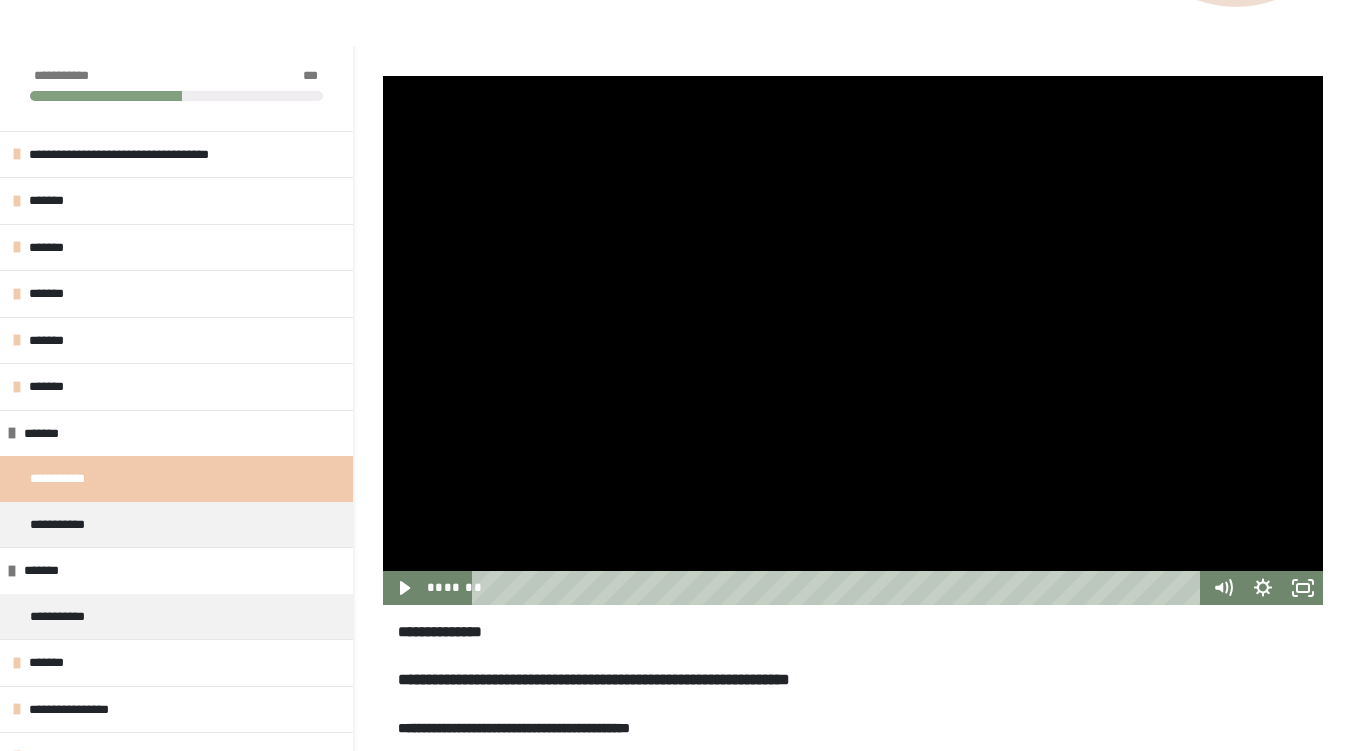 click at bounding box center [853, 340] 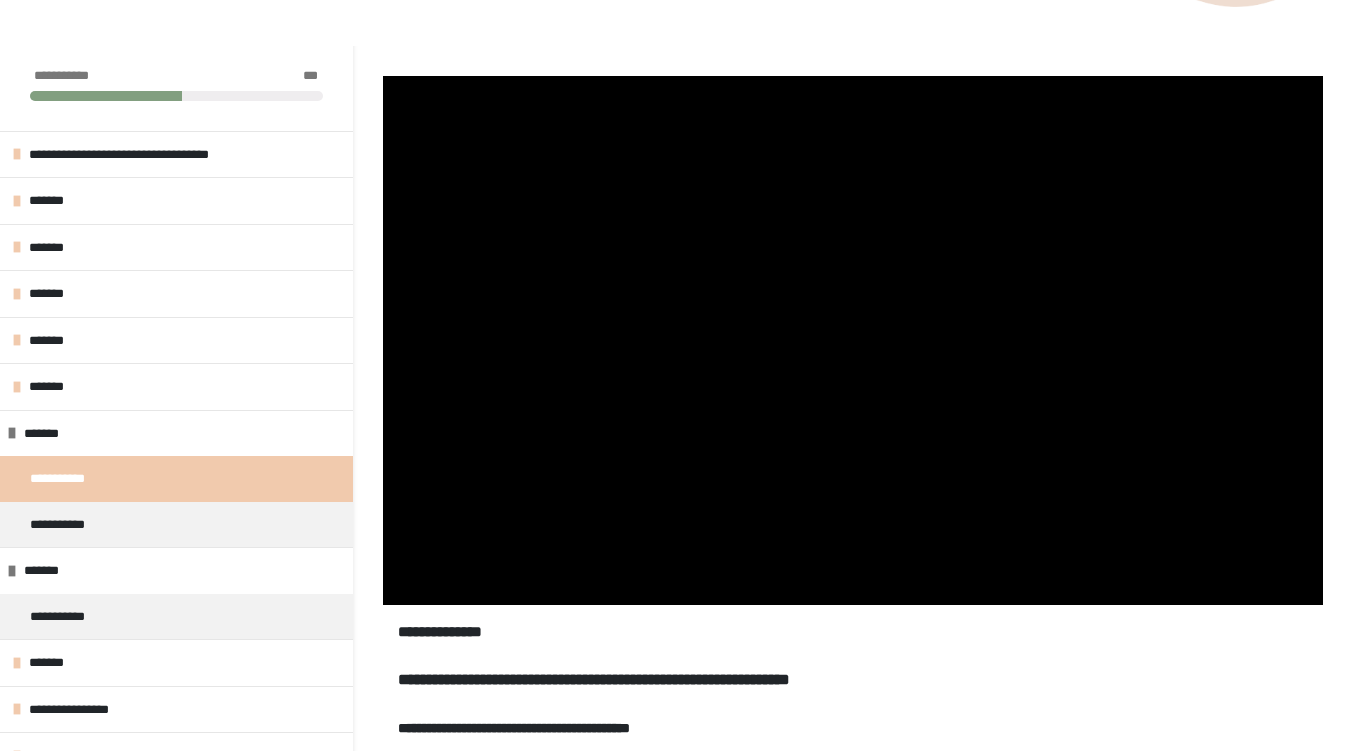 click at bounding box center (853, 340) 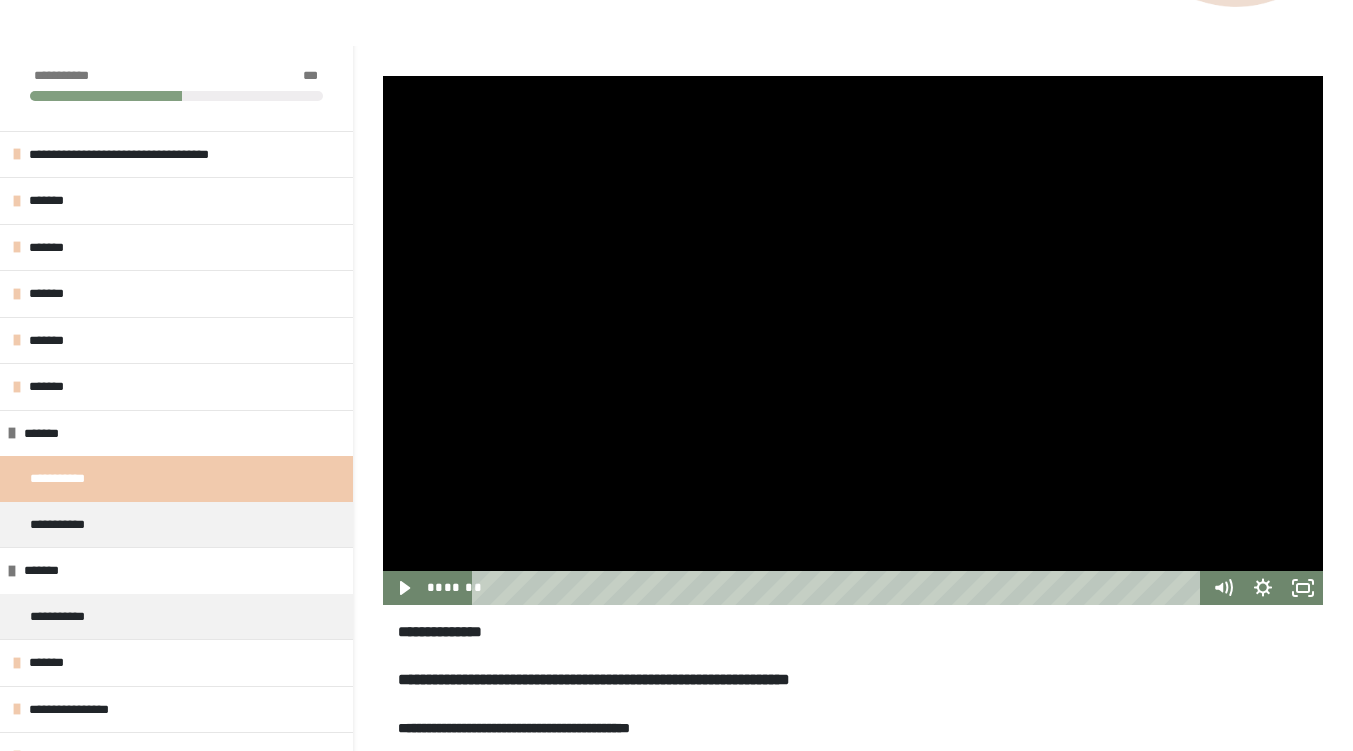 click at bounding box center [853, 340] 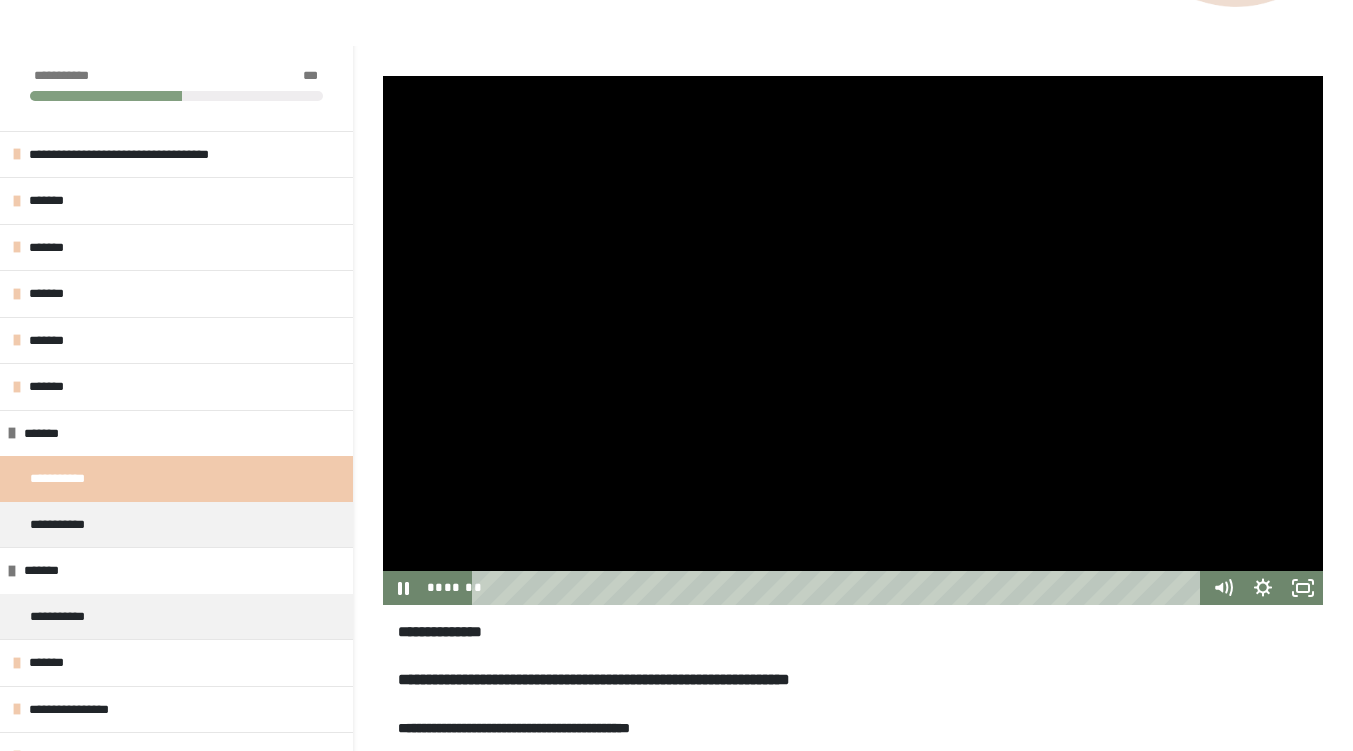 click at bounding box center (853, 340) 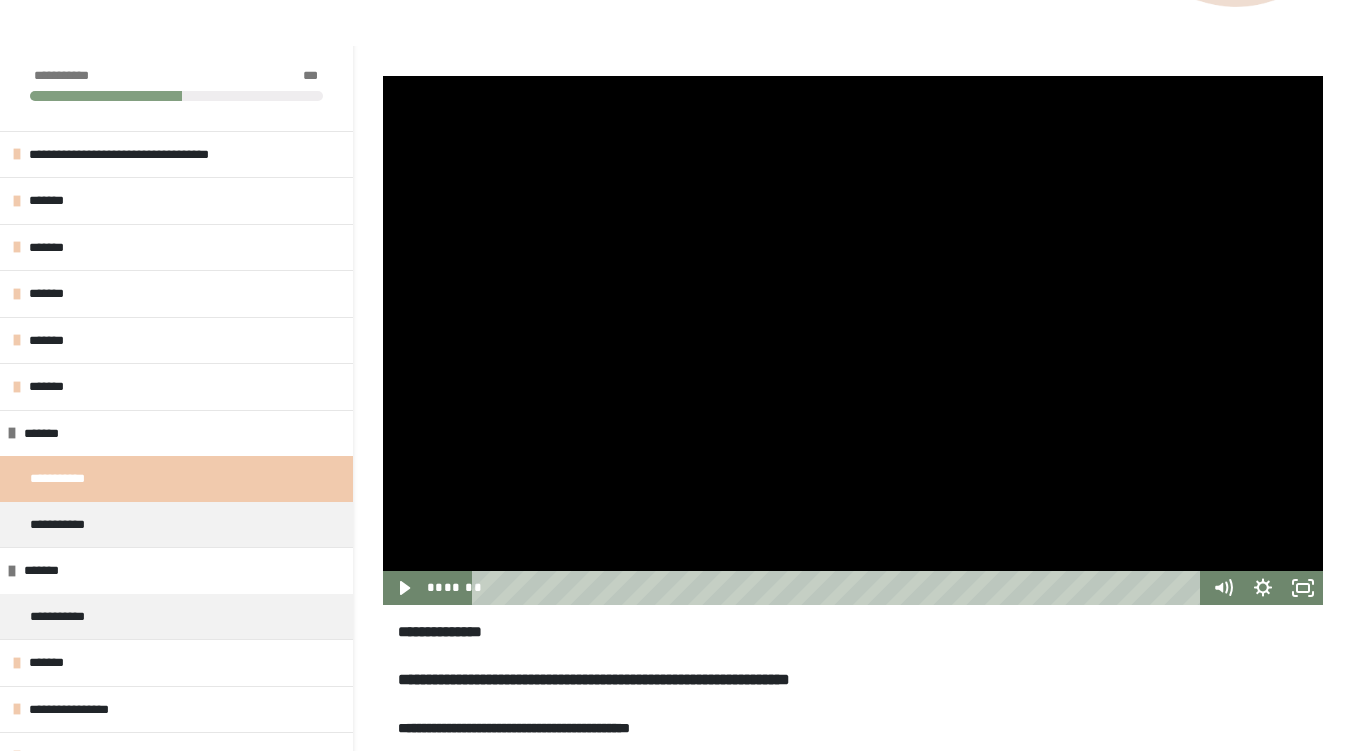 click at bounding box center (853, 340) 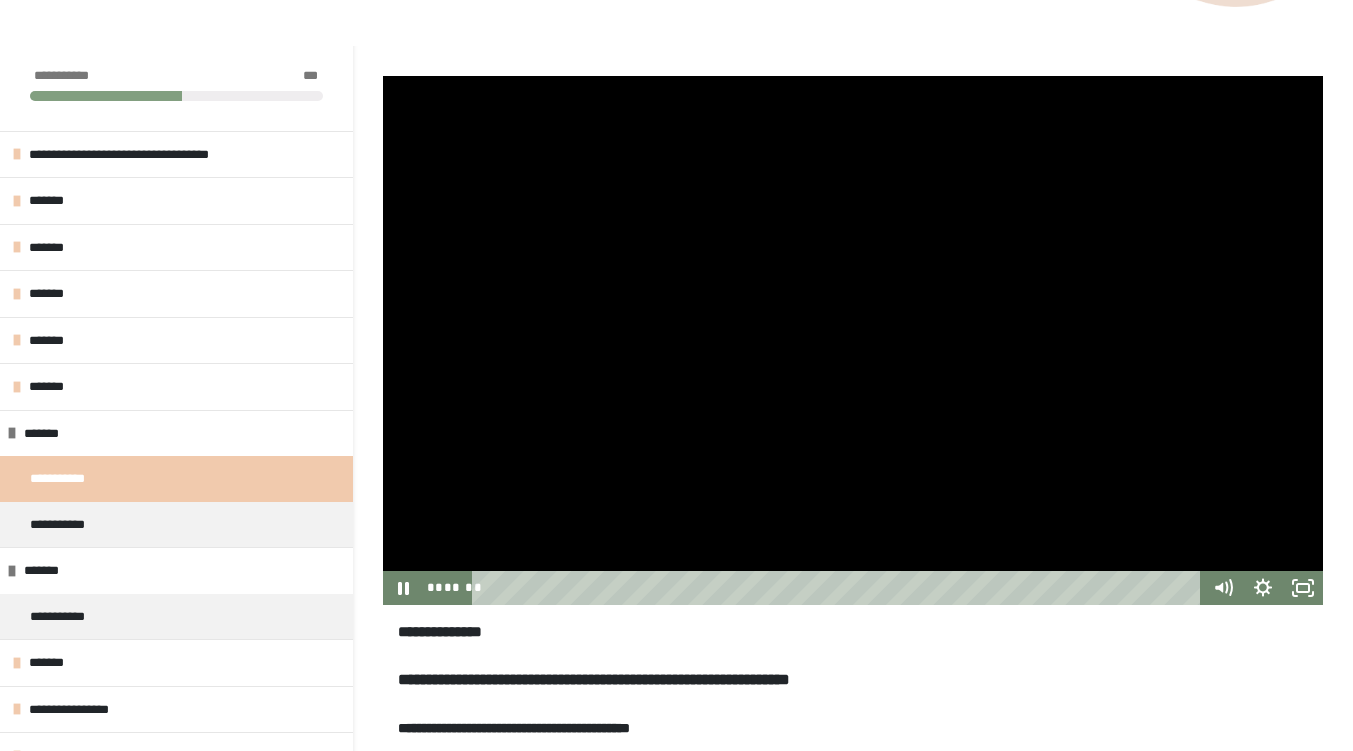click at bounding box center (853, 340) 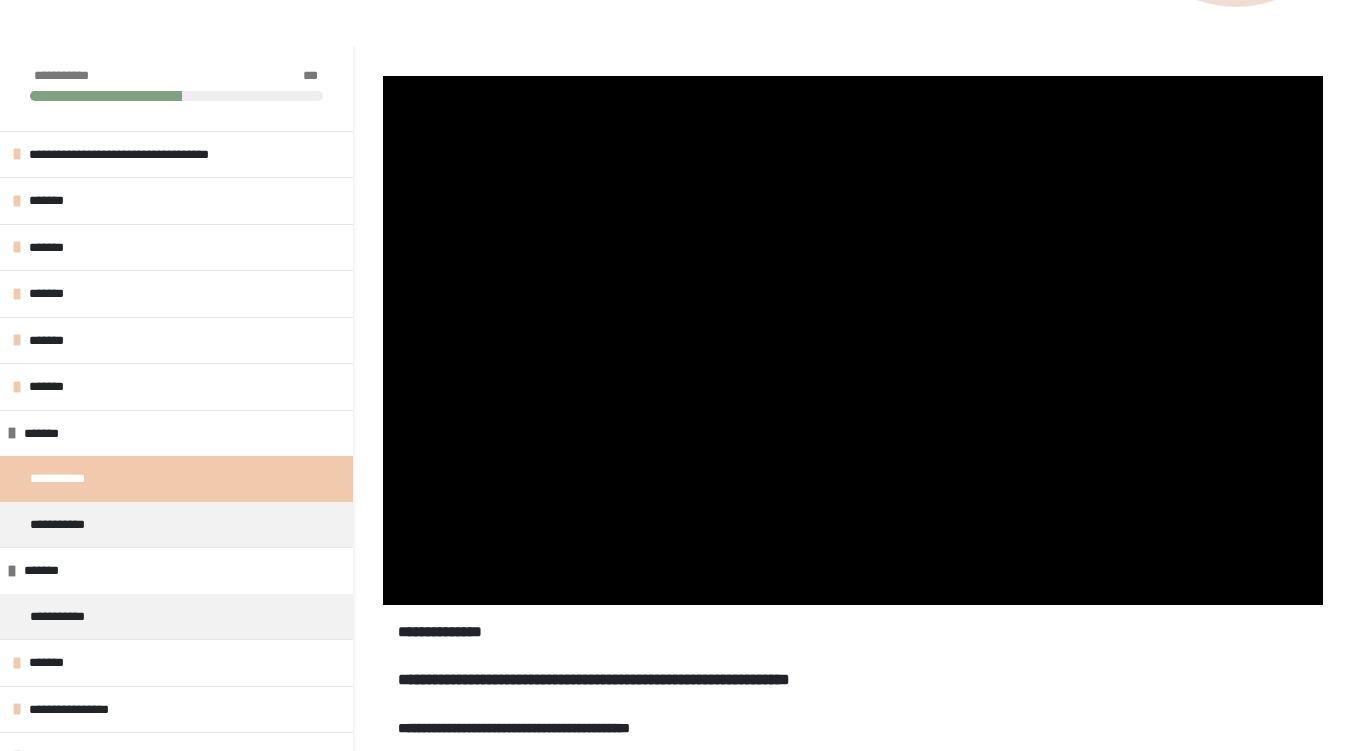 click at bounding box center (853, 340) 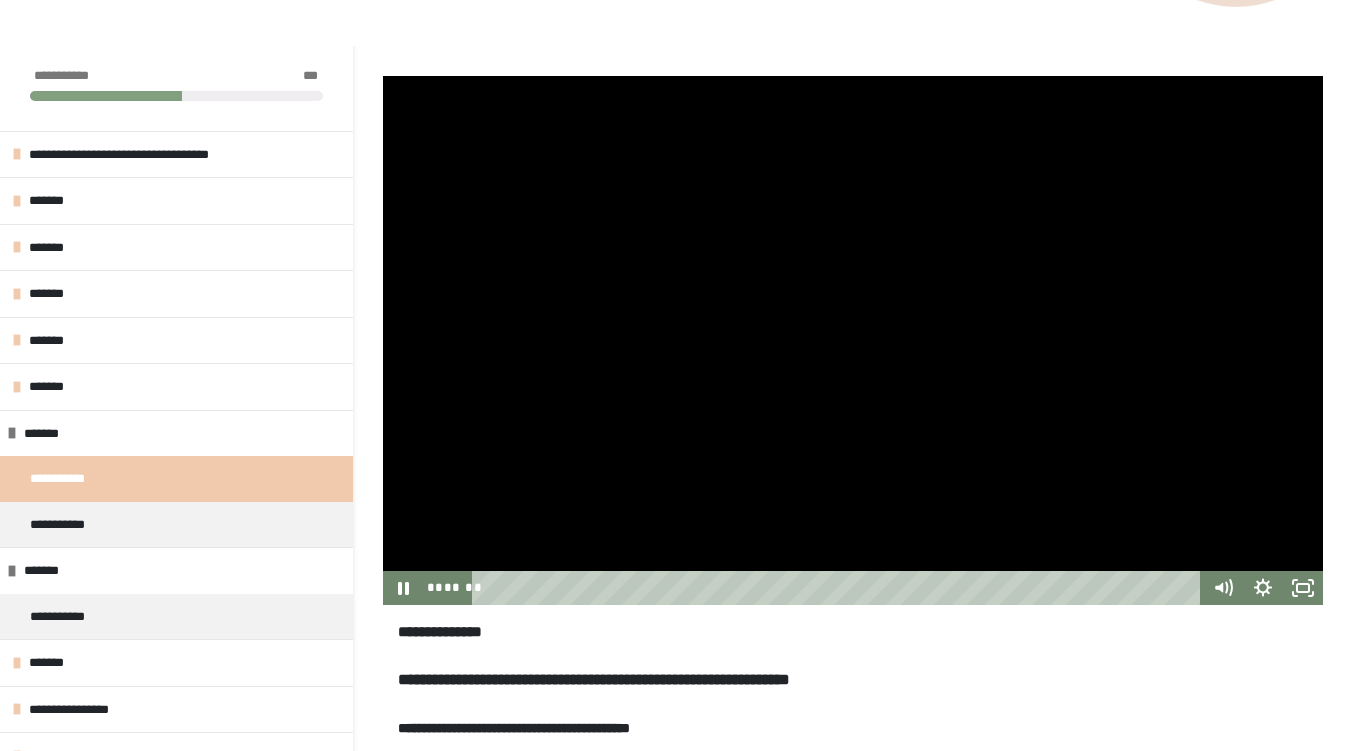 click at bounding box center [853, 340] 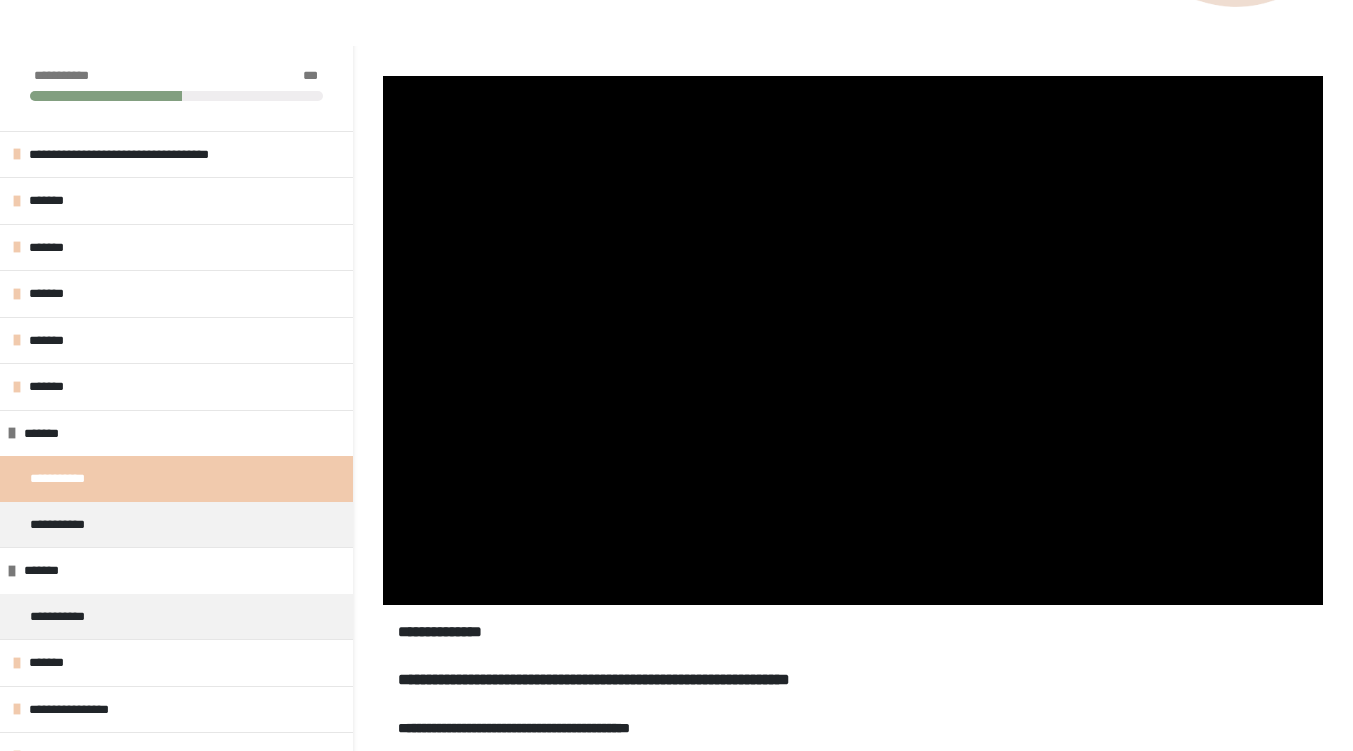 click at bounding box center (853, 340) 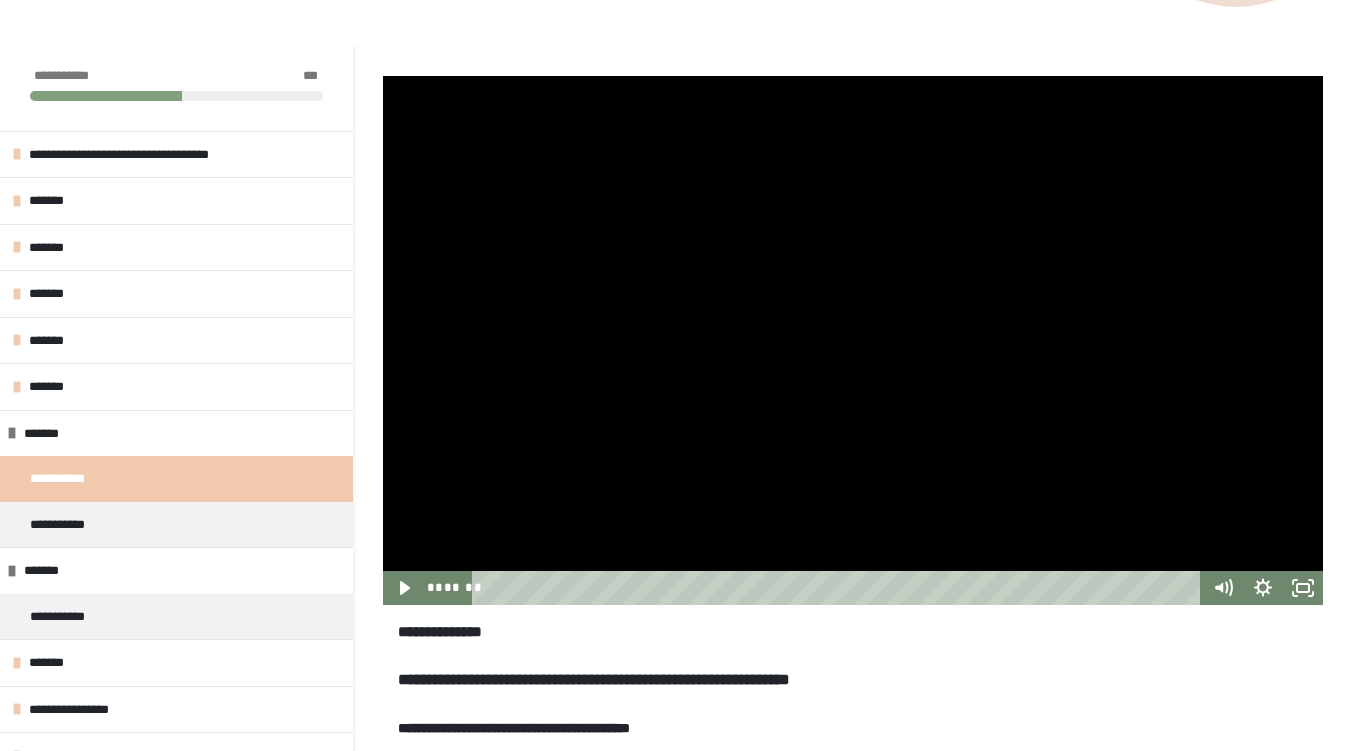 click at bounding box center [853, 340] 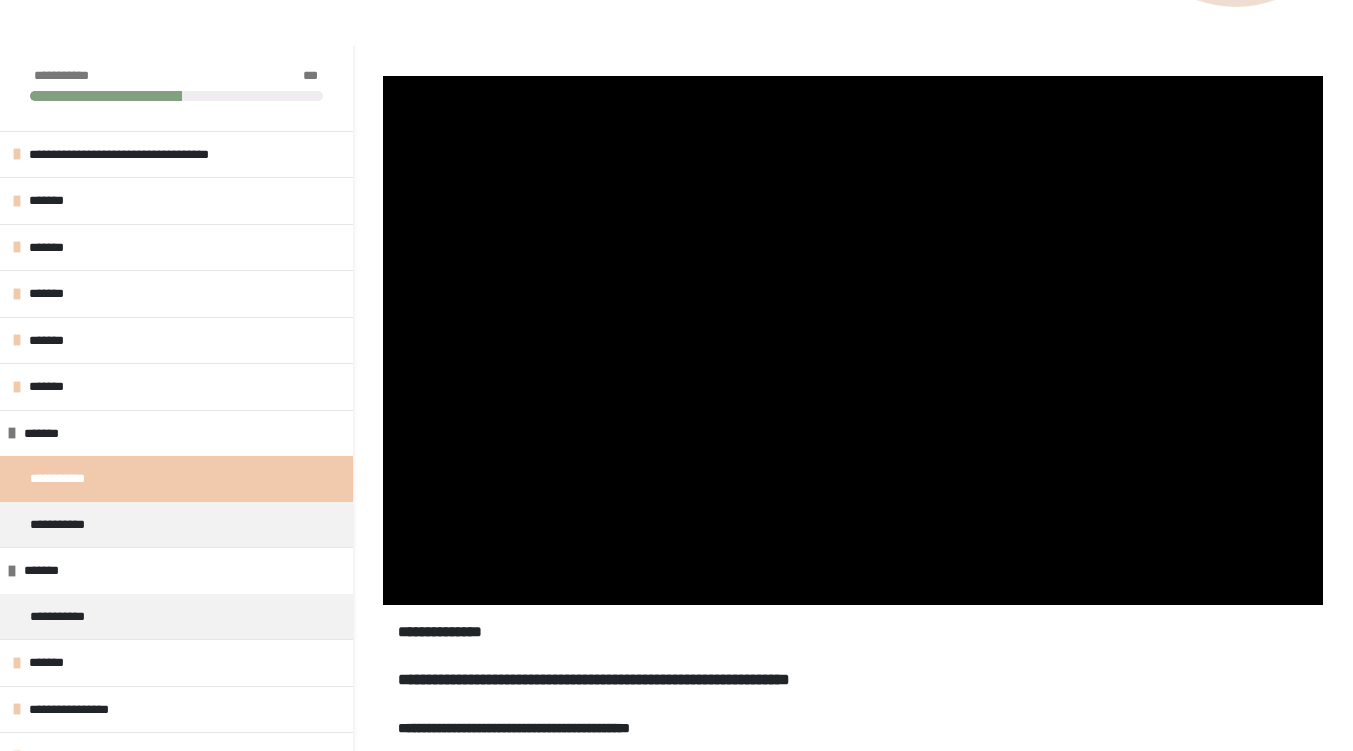 click at bounding box center [853, 340] 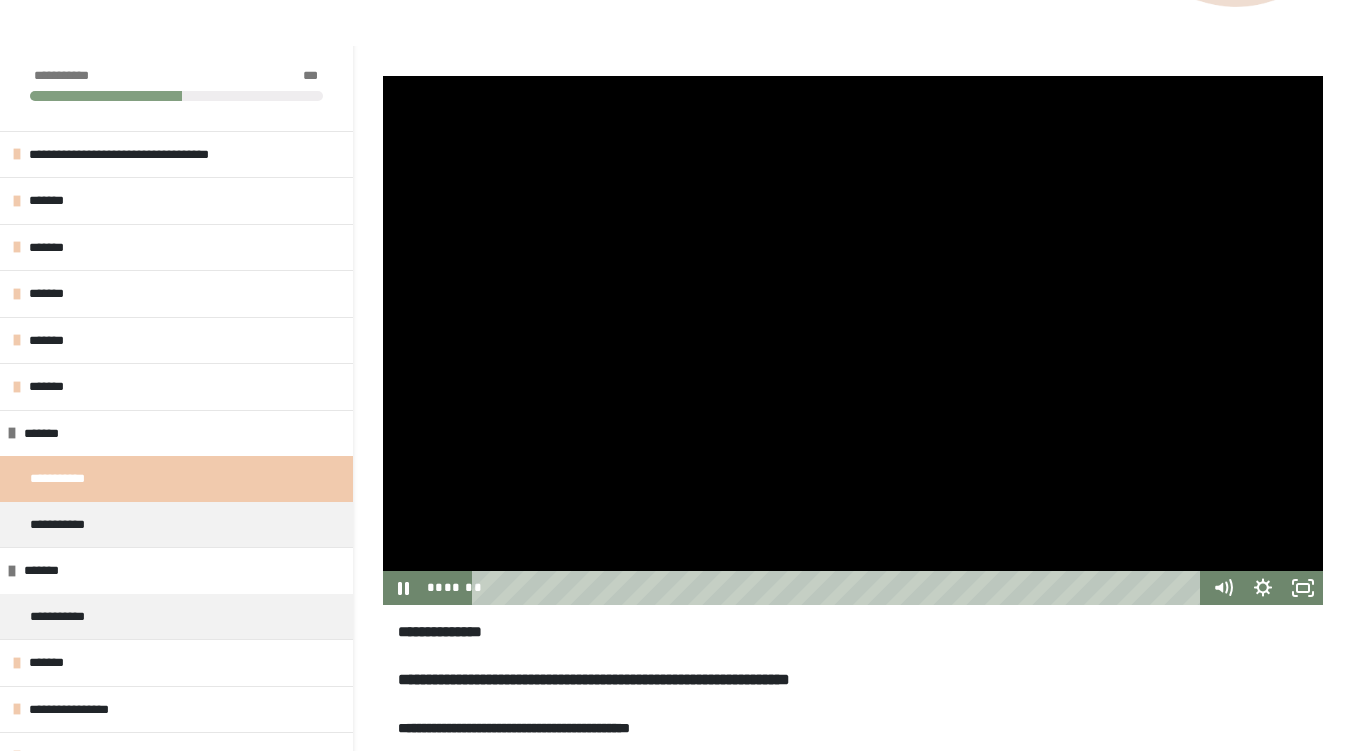 click at bounding box center [853, 340] 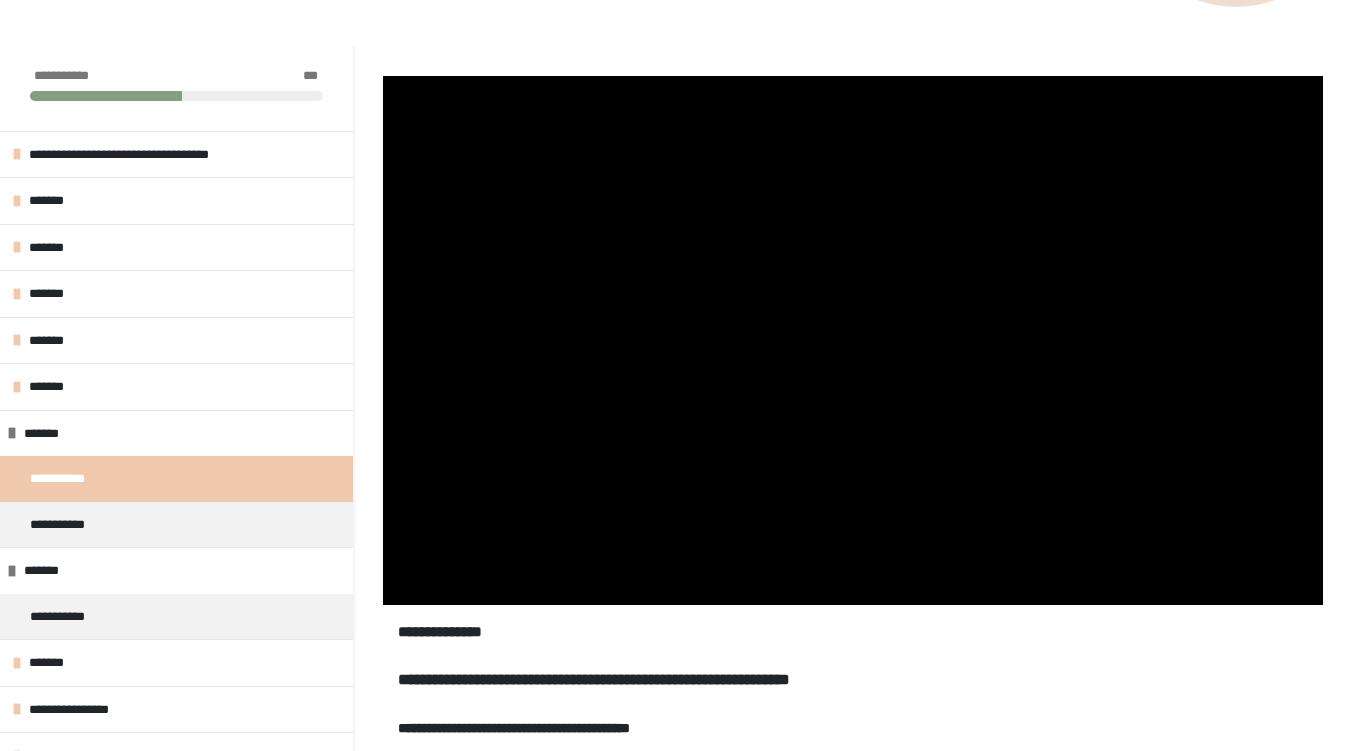 click at bounding box center (853, 340) 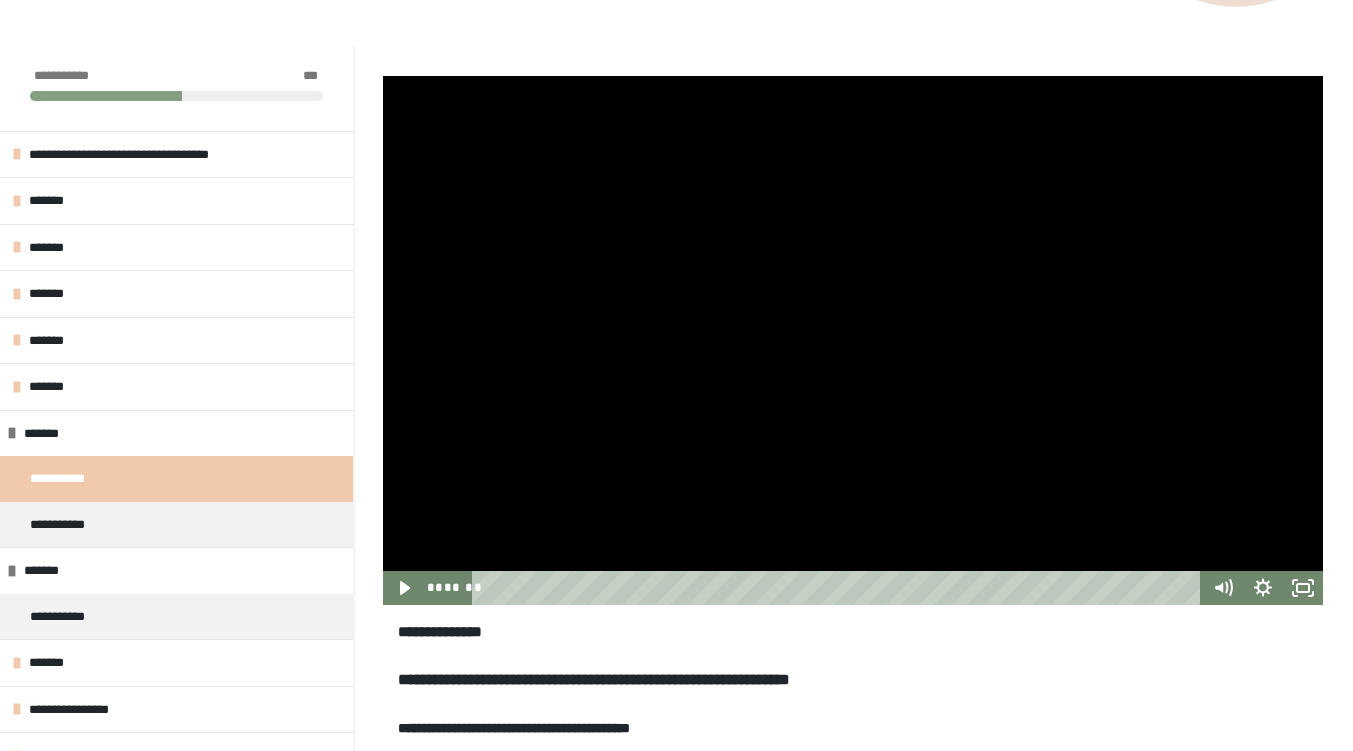 click at bounding box center (853, 340) 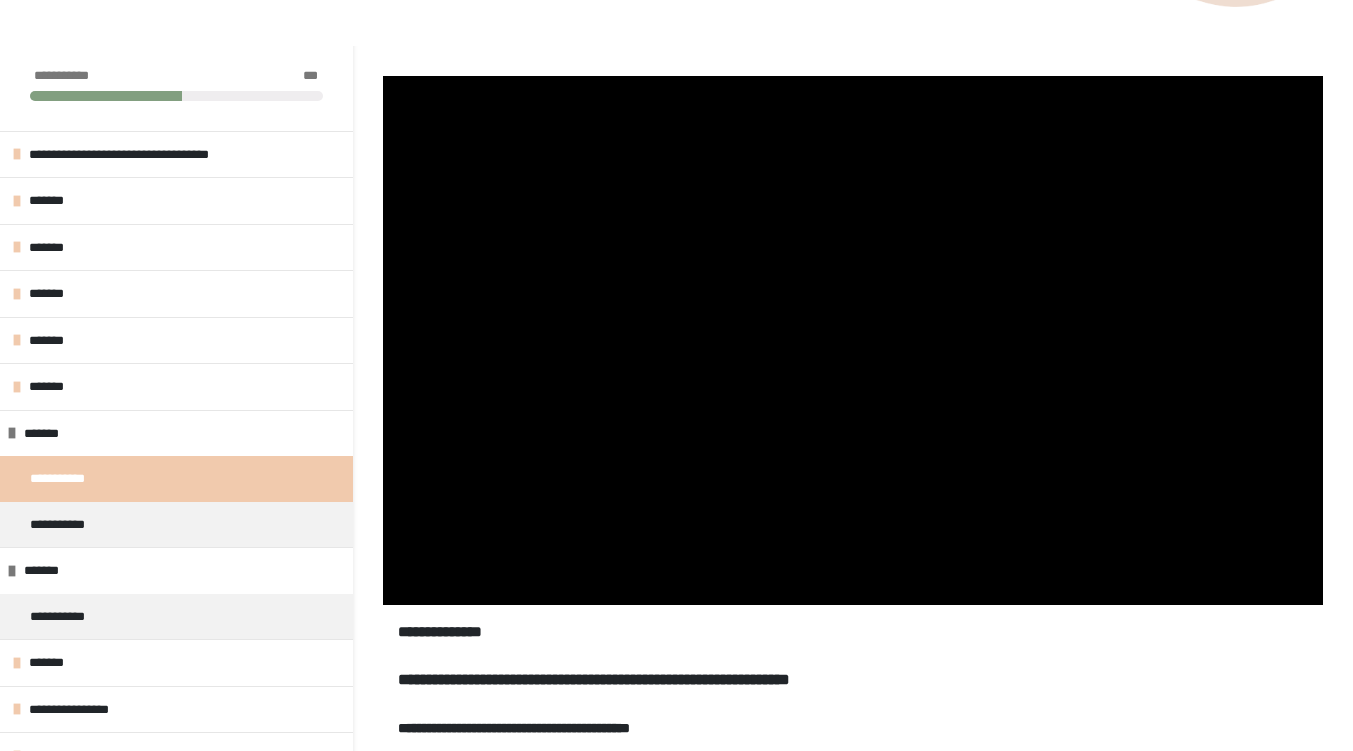 click at bounding box center (853, 340) 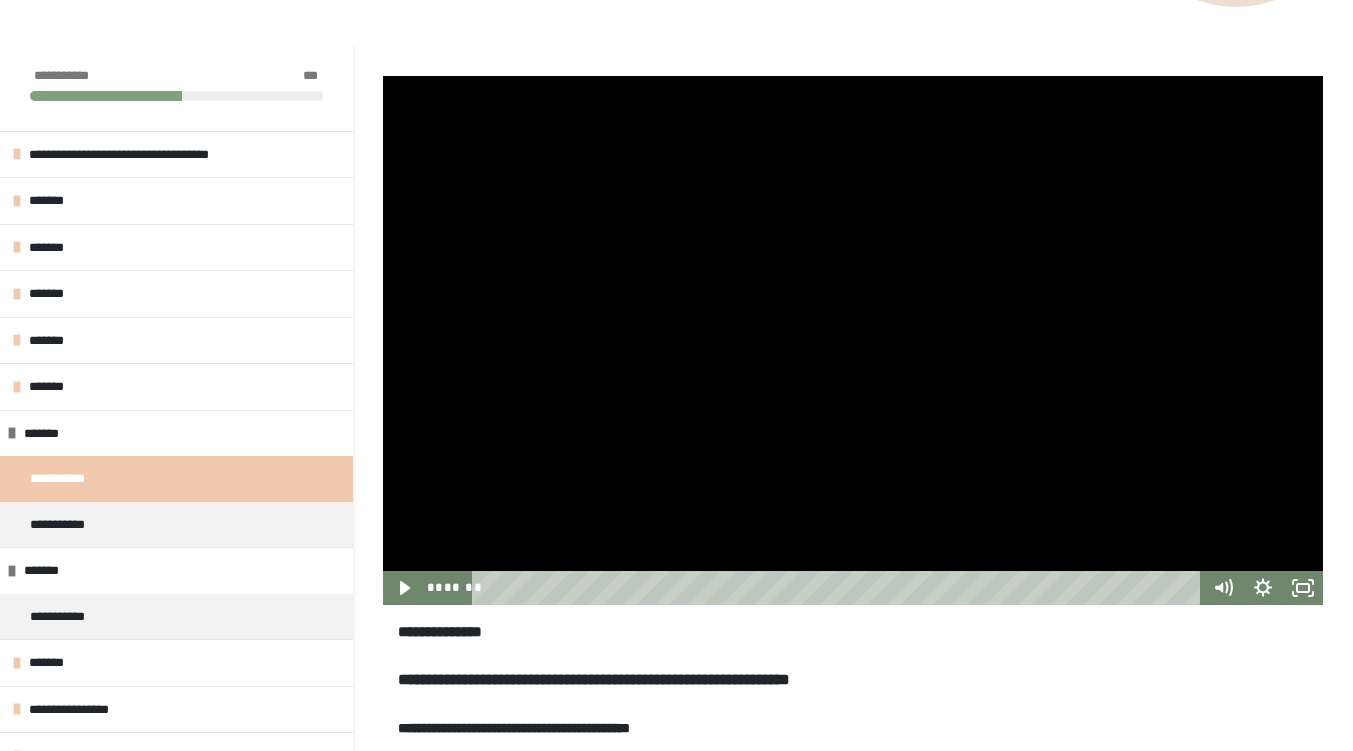 click at bounding box center [853, 340] 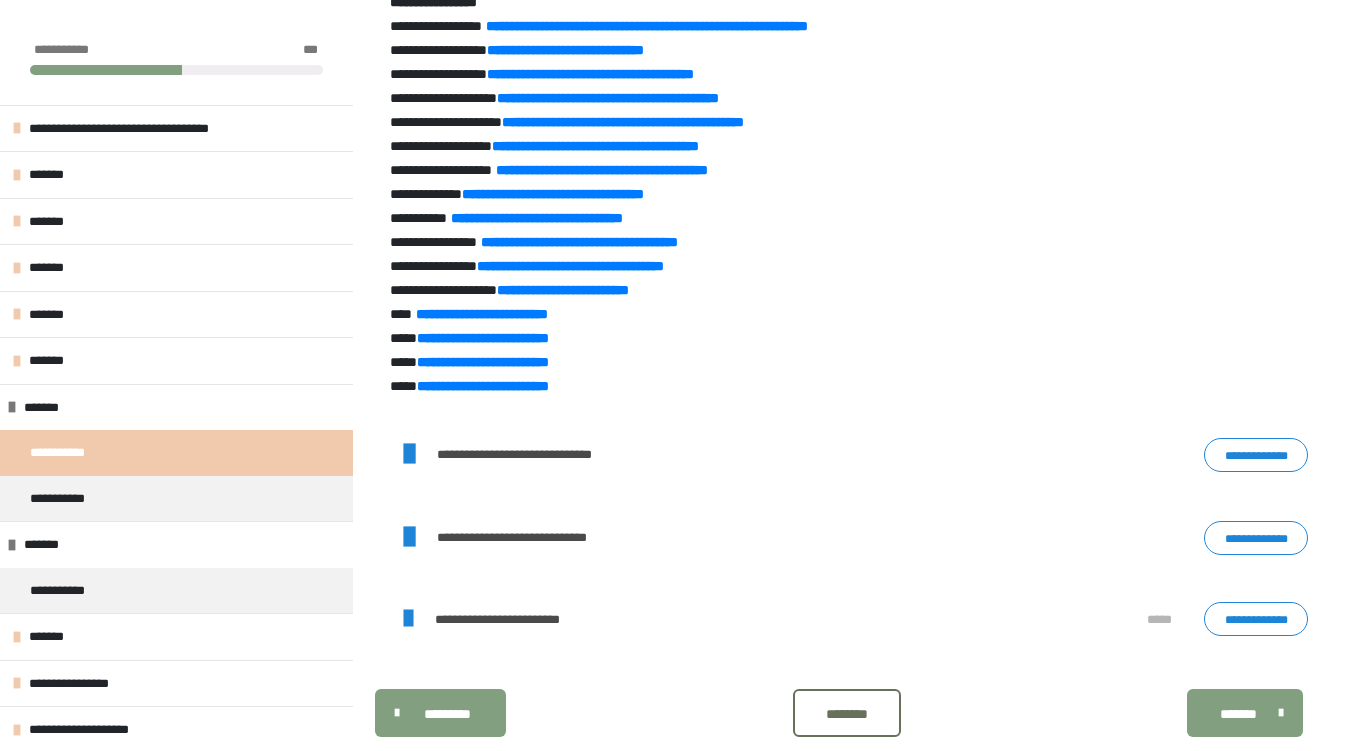 scroll, scrollTop: 1620, scrollLeft: 0, axis: vertical 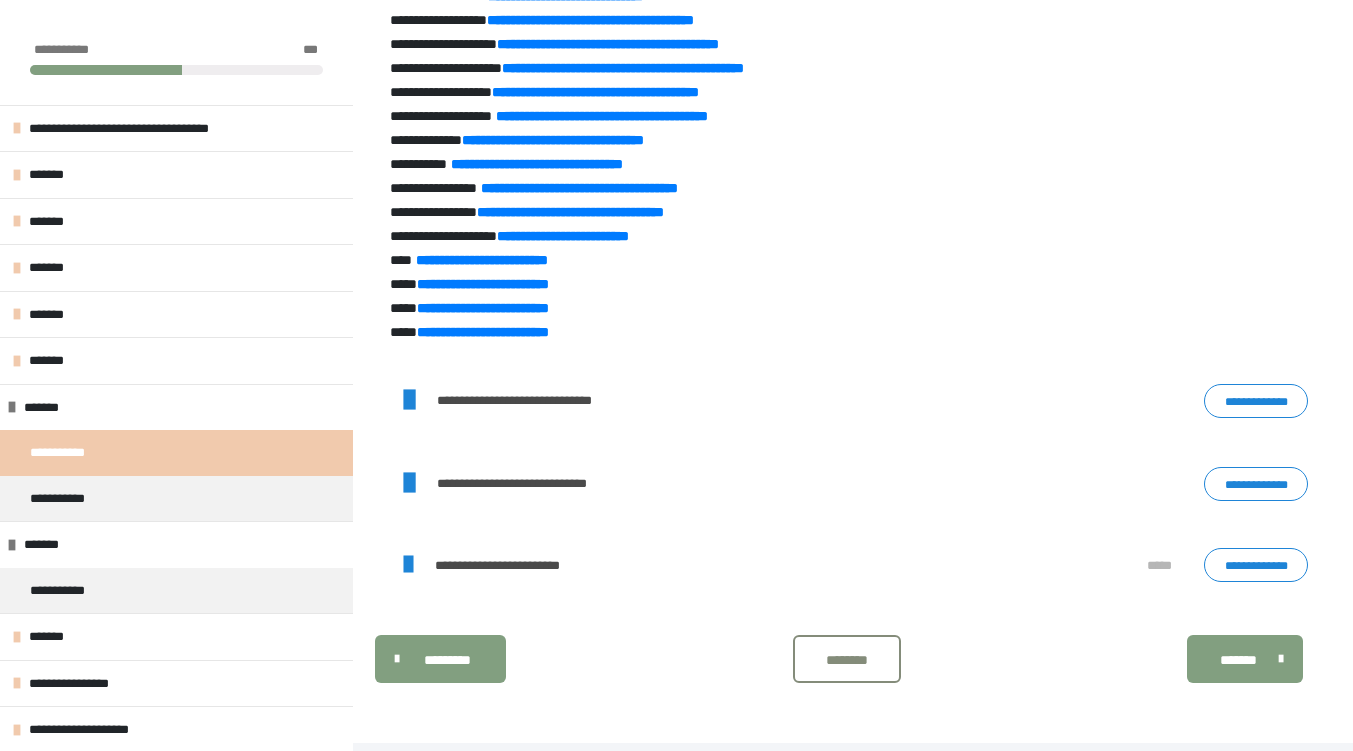 click on "********" at bounding box center [847, 660] 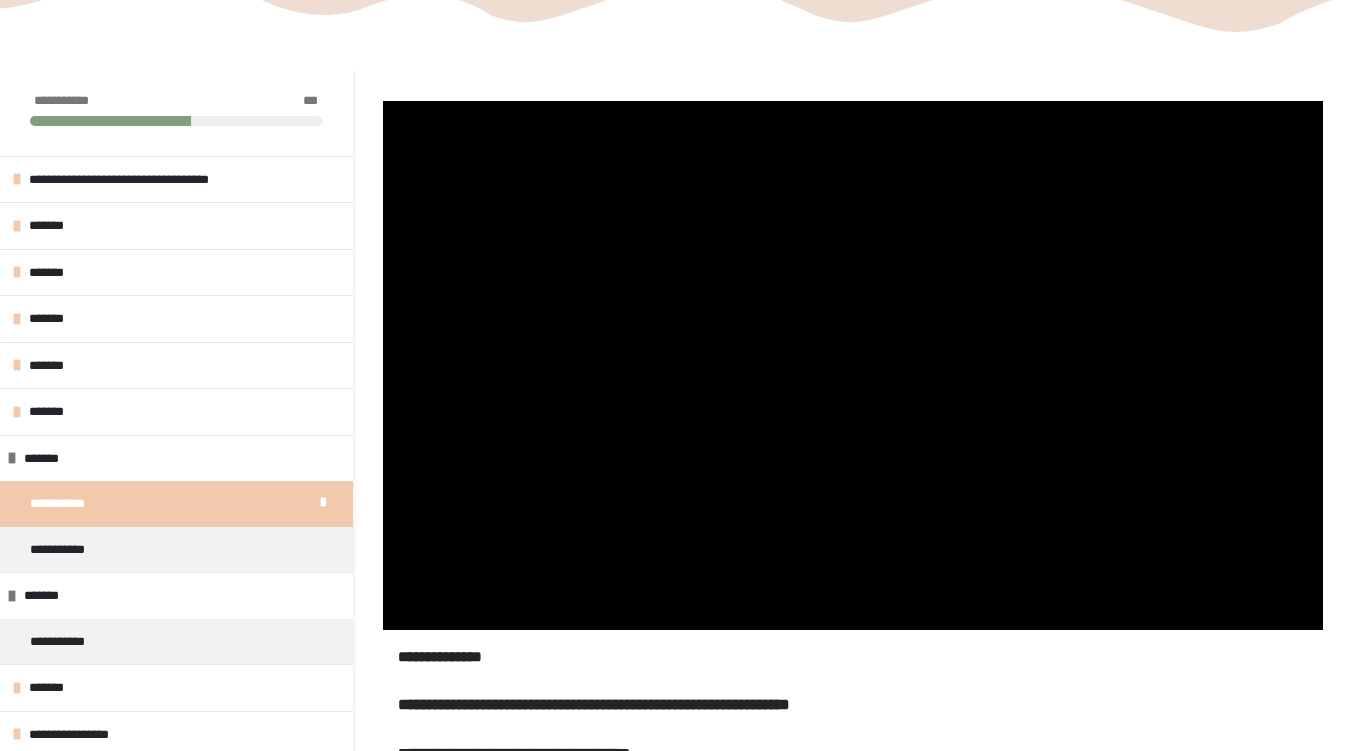 scroll, scrollTop: 208, scrollLeft: 0, axis: vertical 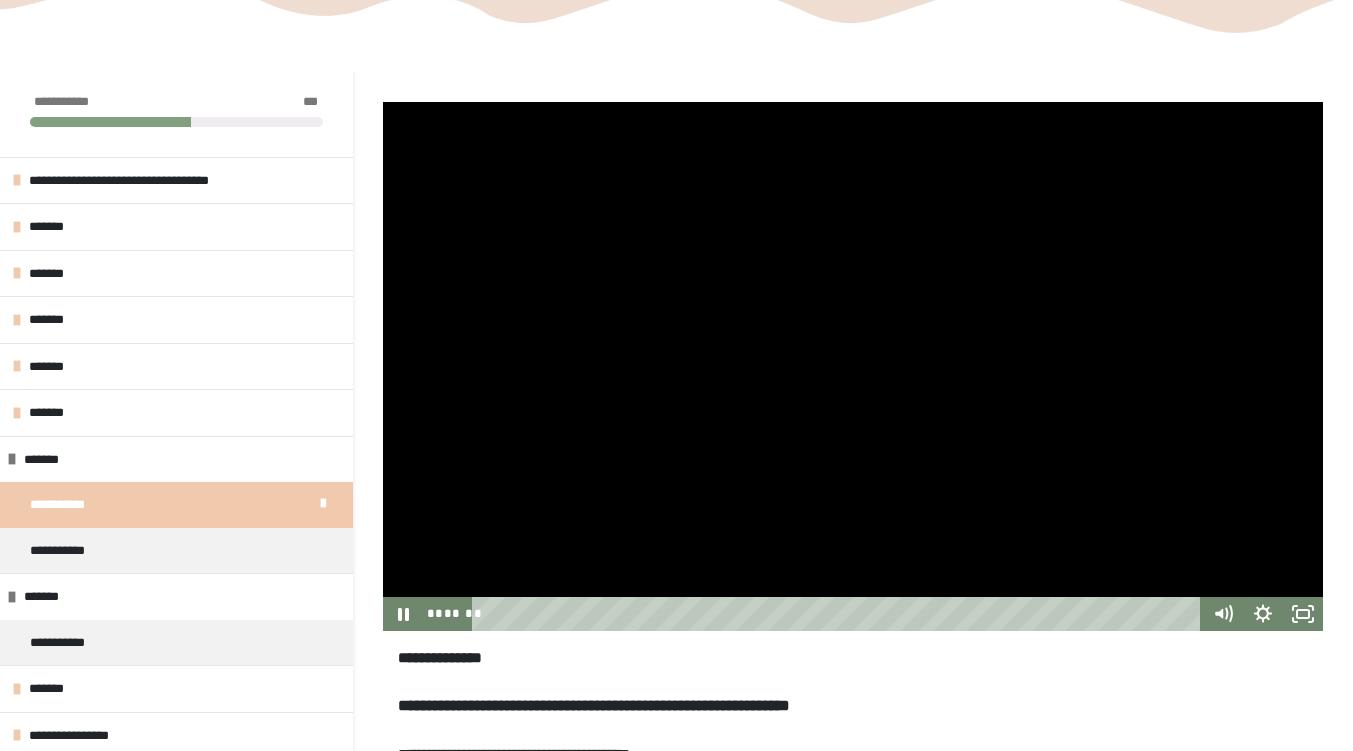 click at bounding box center [853, 366] 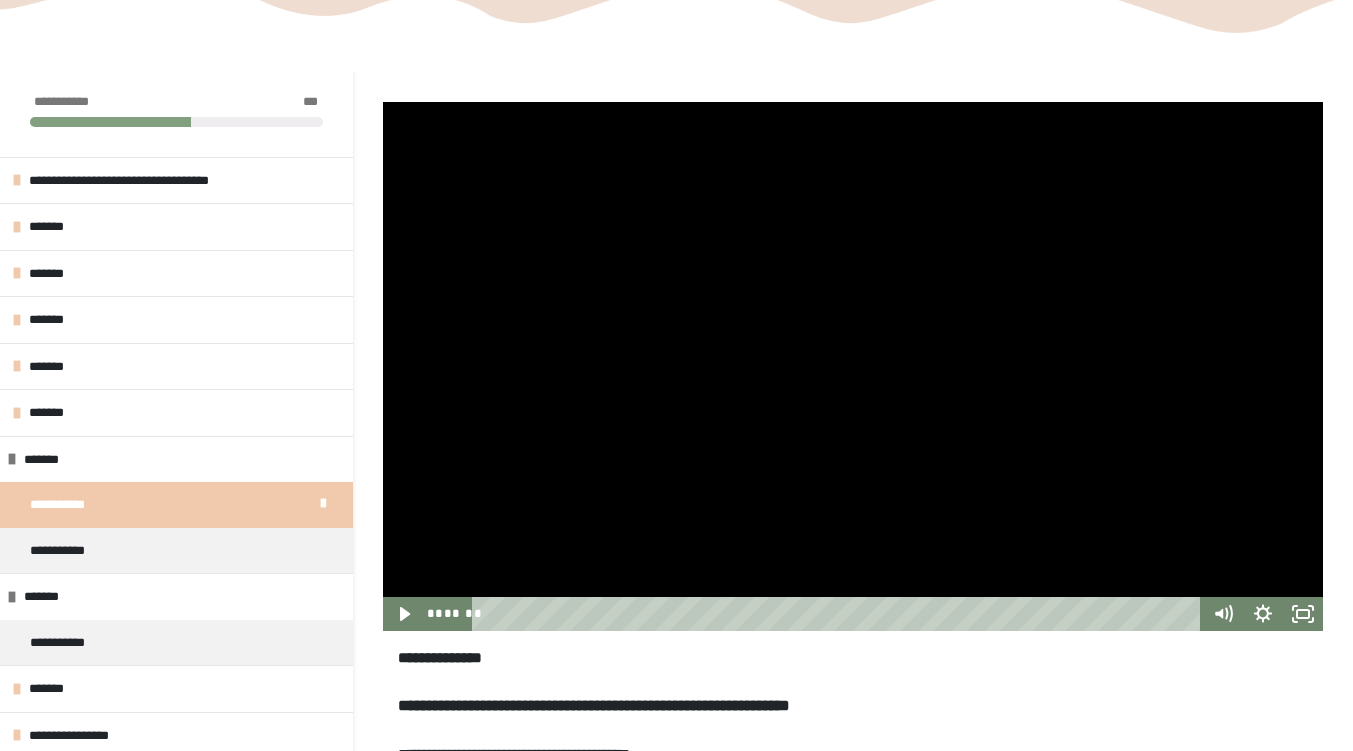 click at bounding box center (853, 366) 